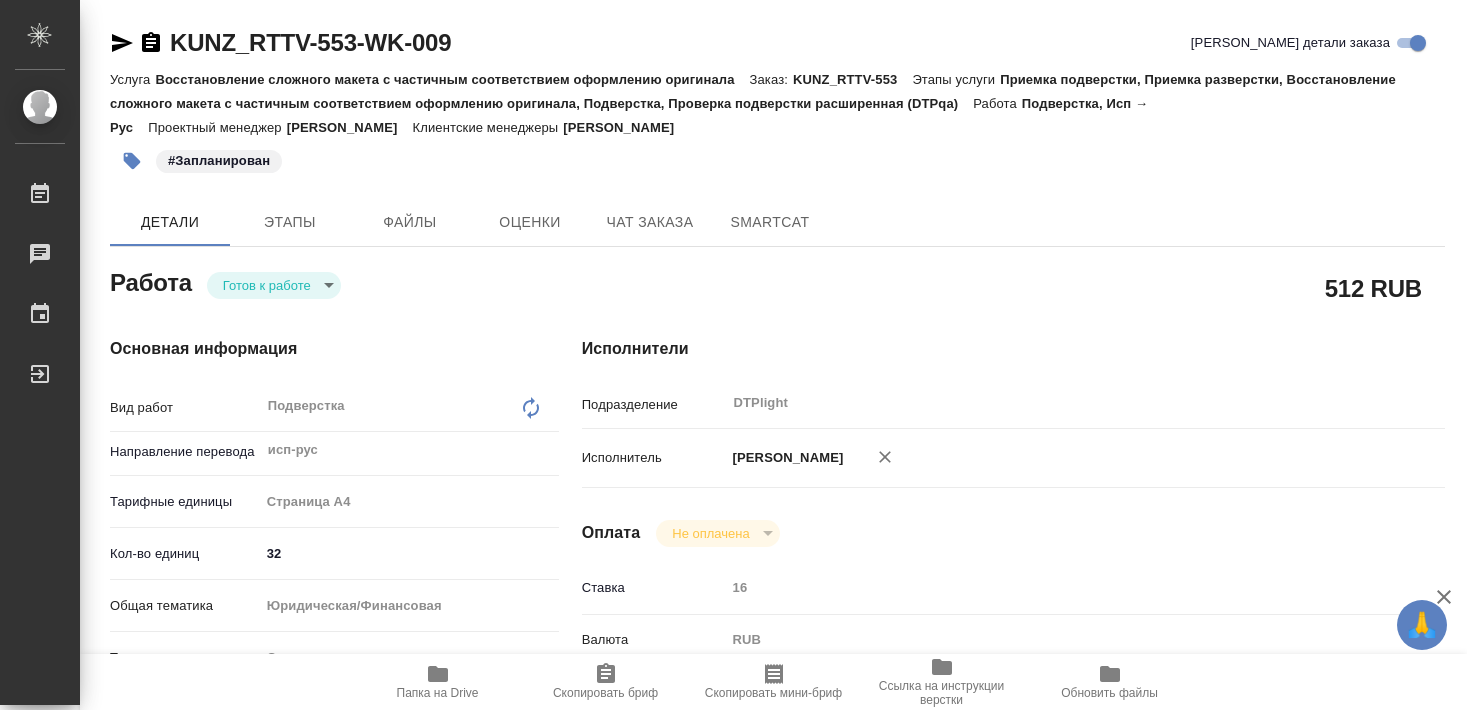 scroll, scrollTop: 0, scrollLeft: 0, axis: both 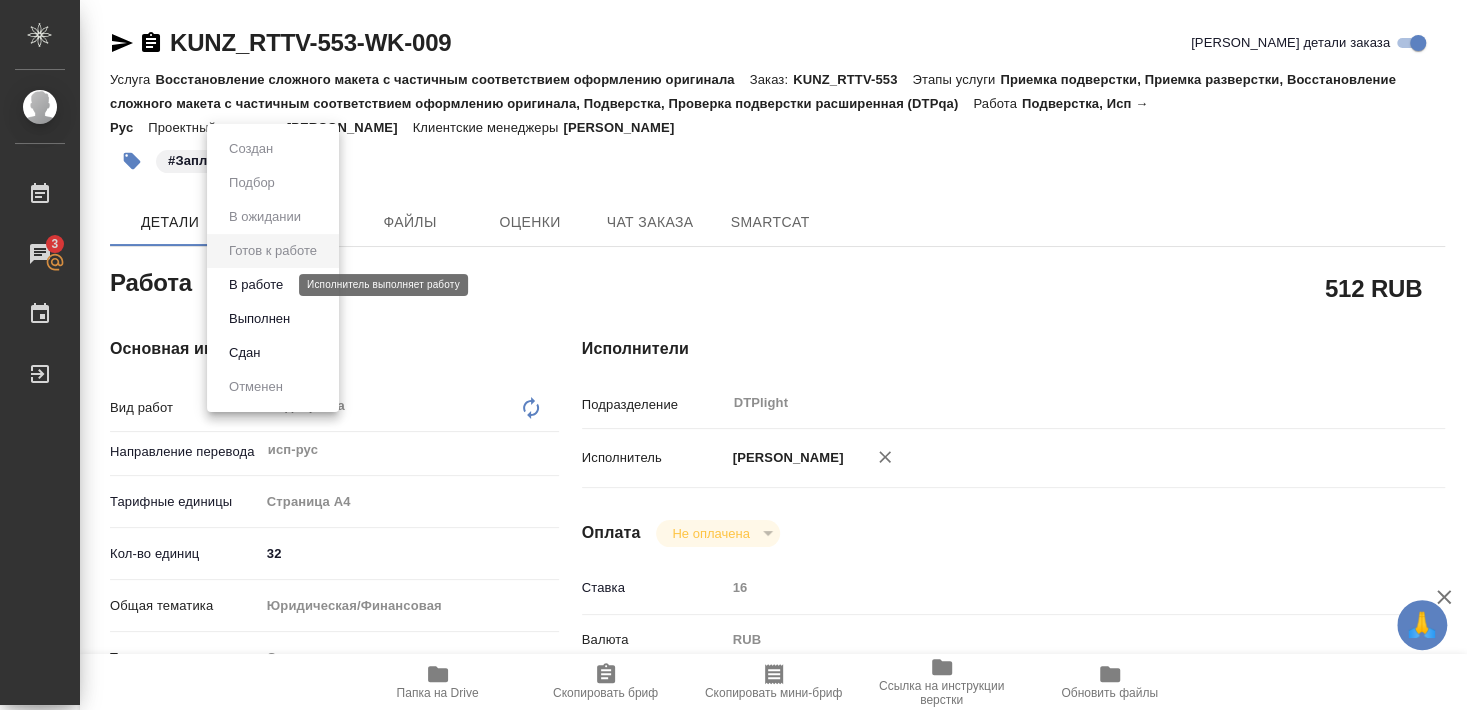 click on "В работе" at bounding box center (256, 285) 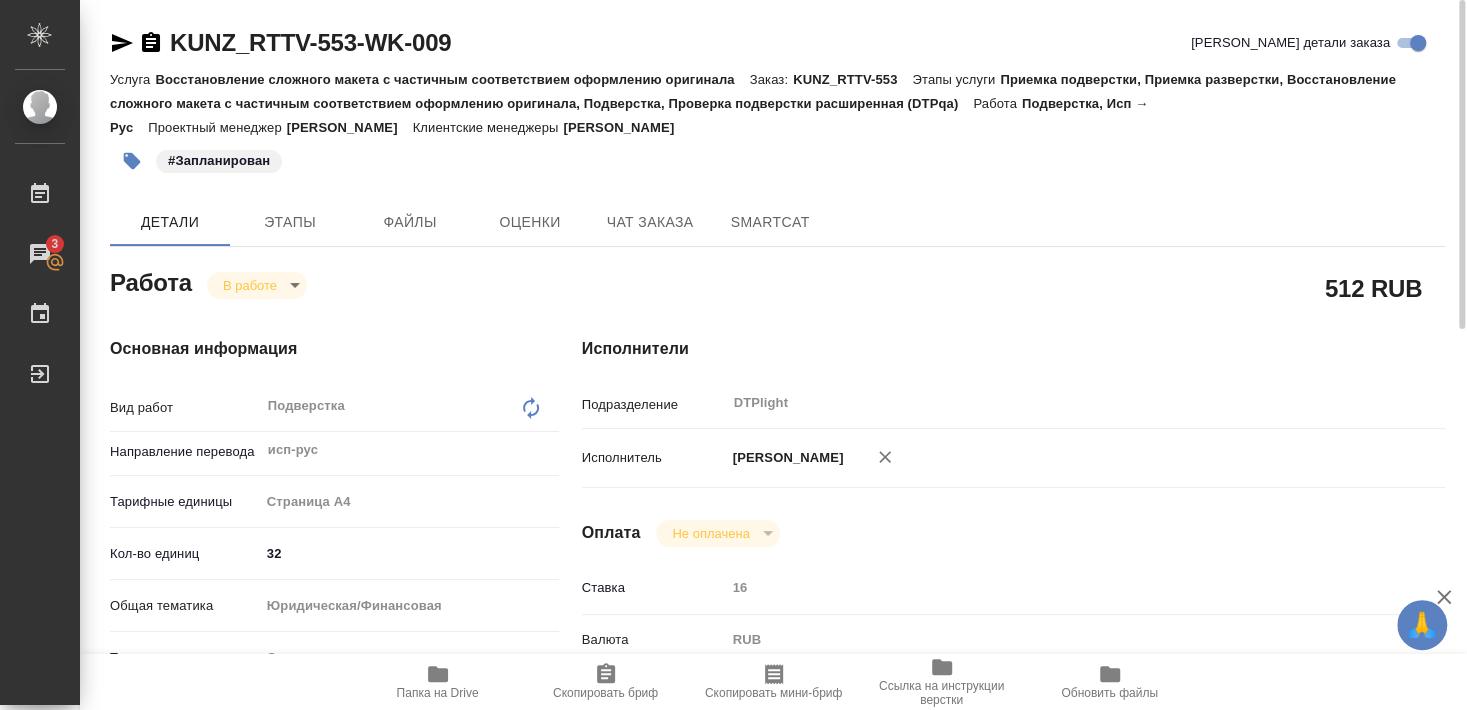 type on "x" 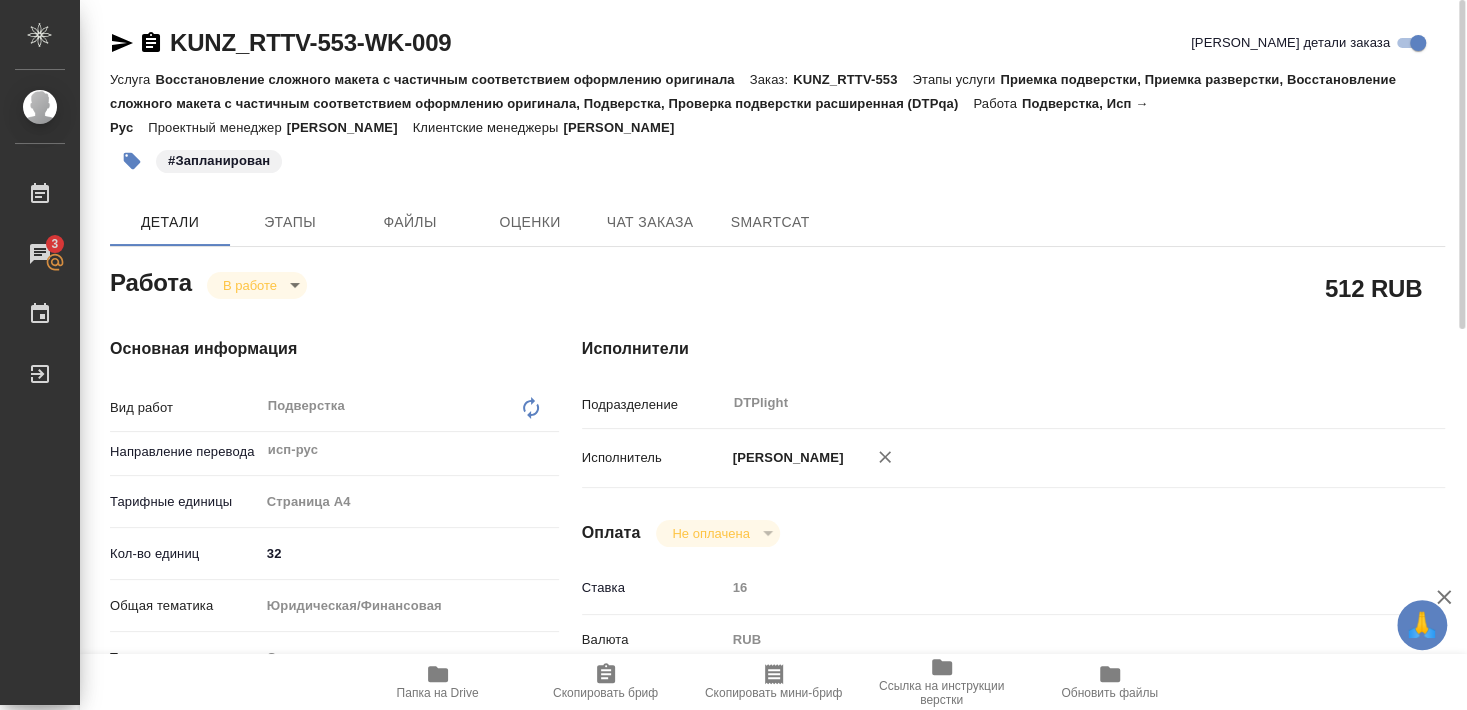 type on "x" 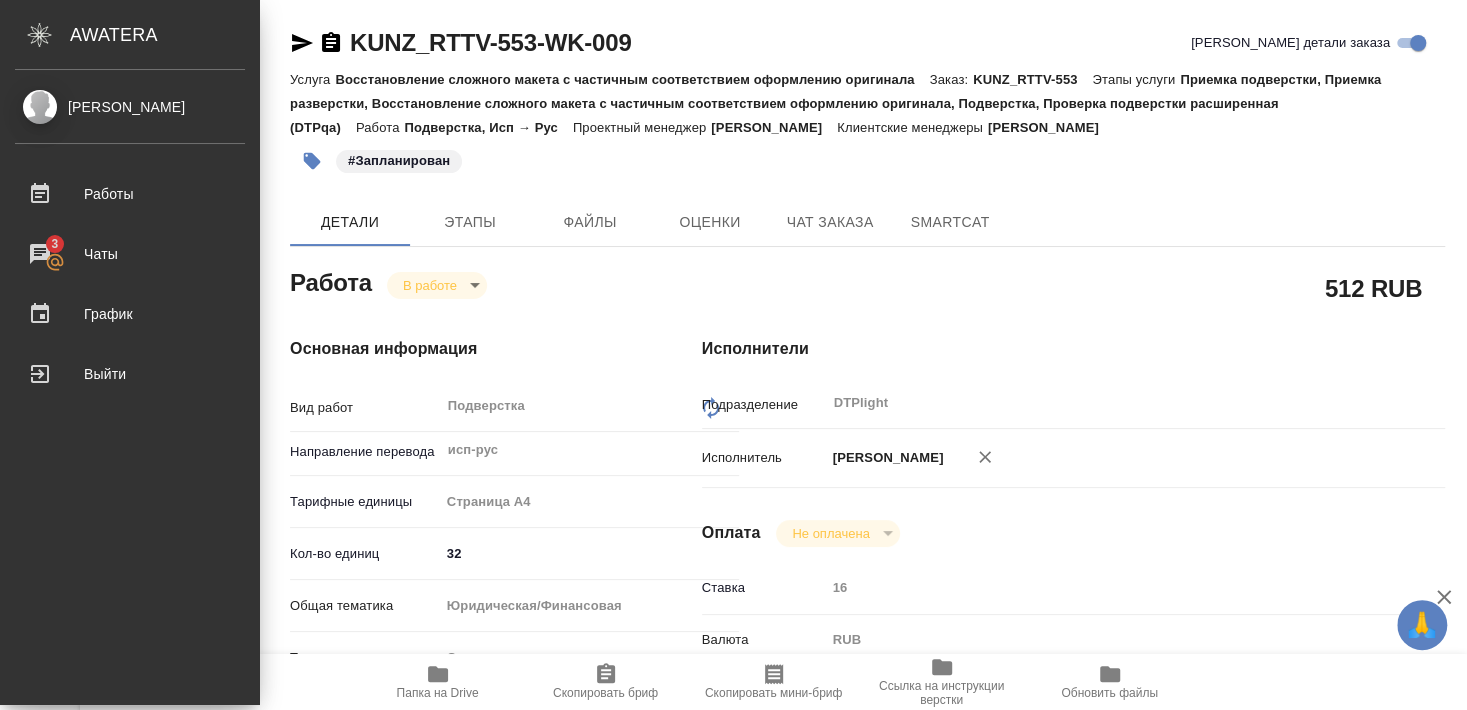type on "x" 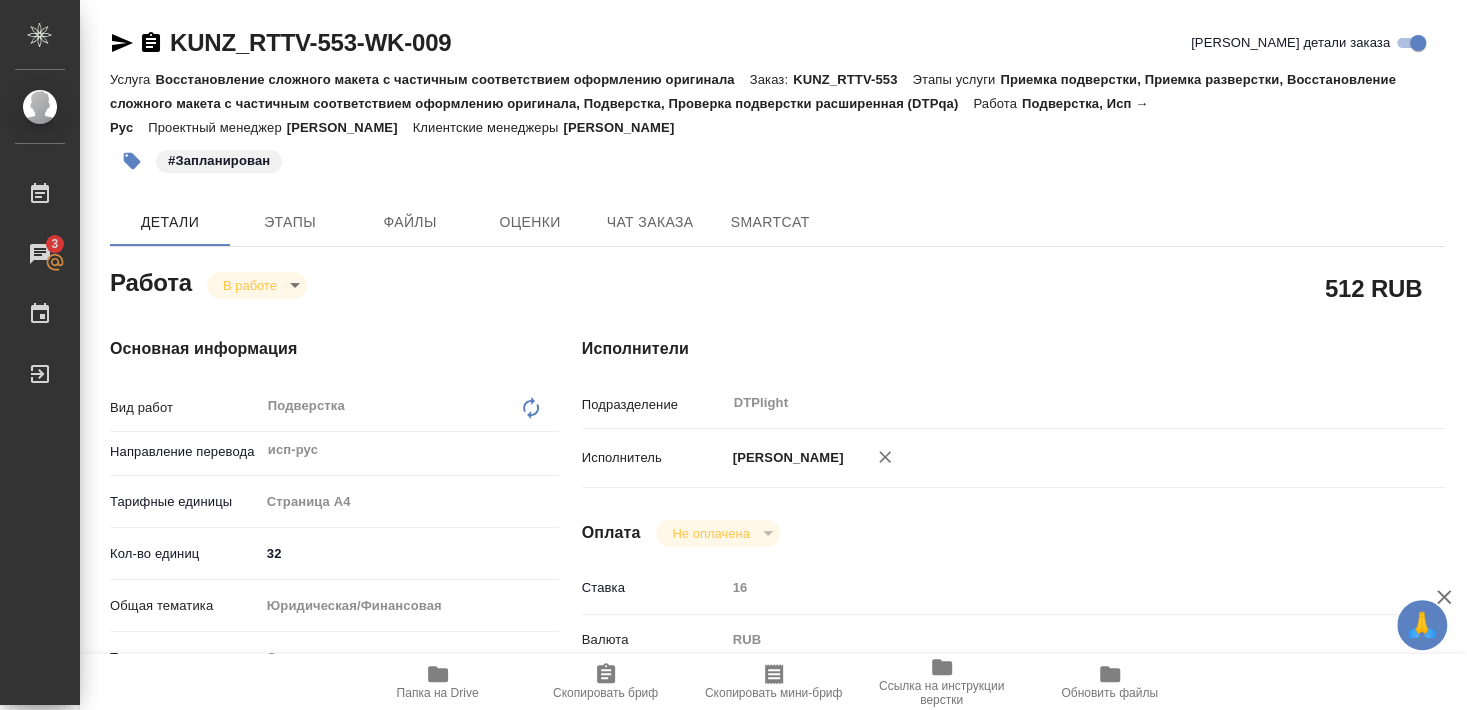 type on "x" 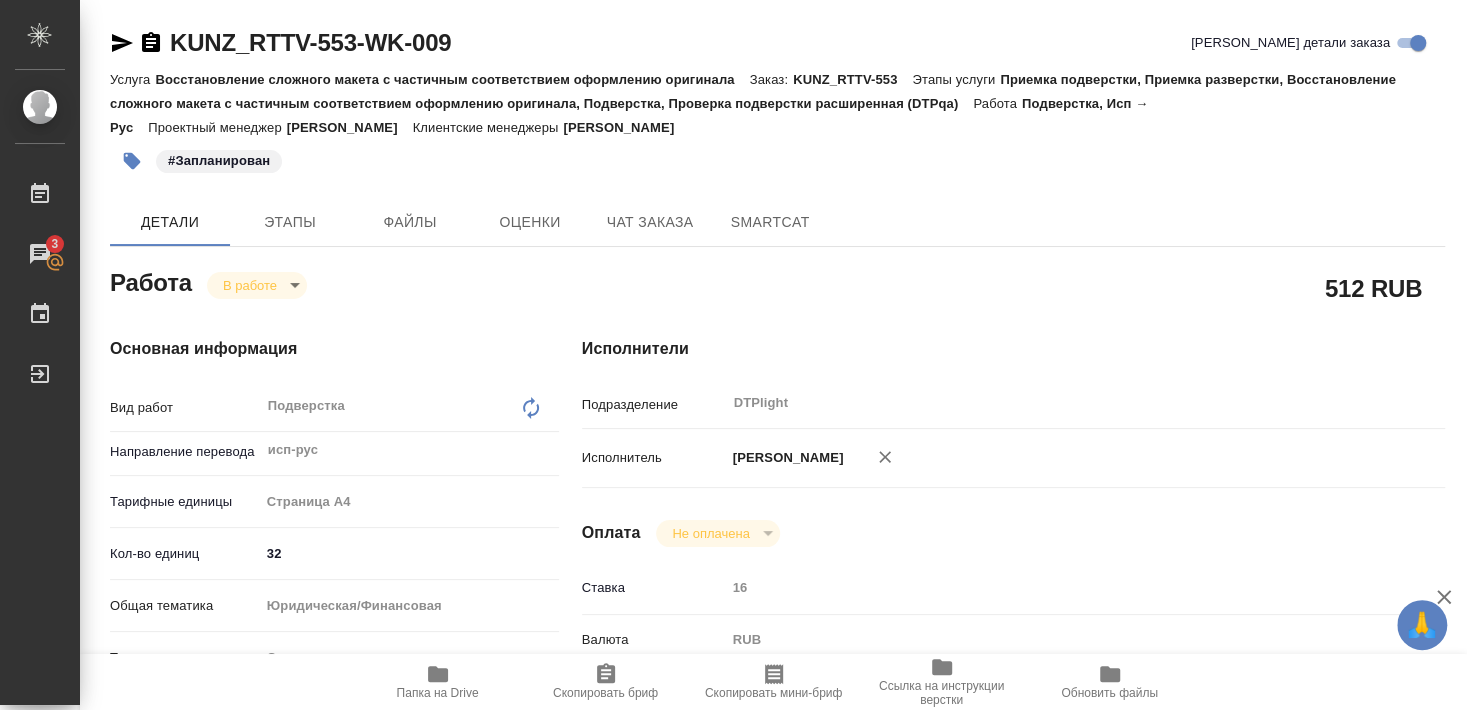 type on "x" 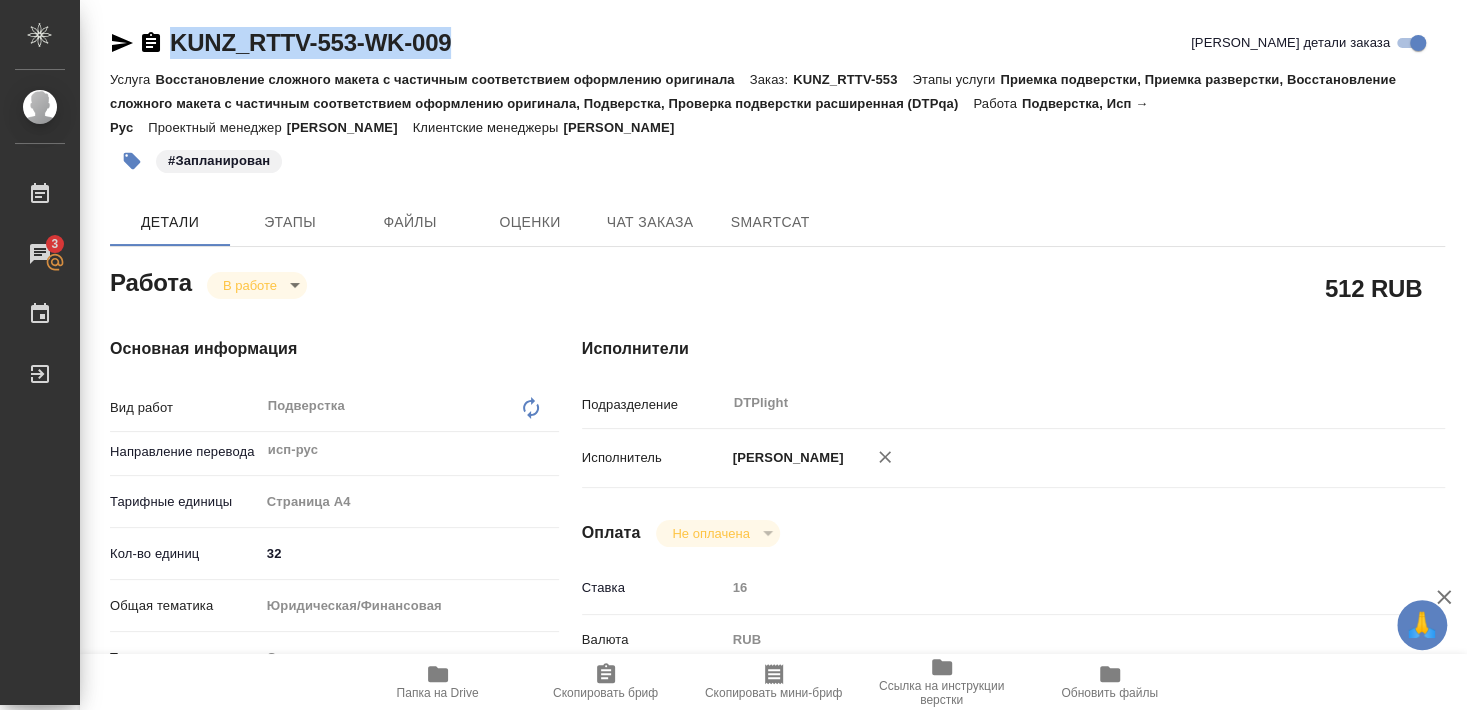 drag, startPoint x: 171, startPoint y: 60, endPoint x: 467, endPoint y: 52, distance: 296.1081 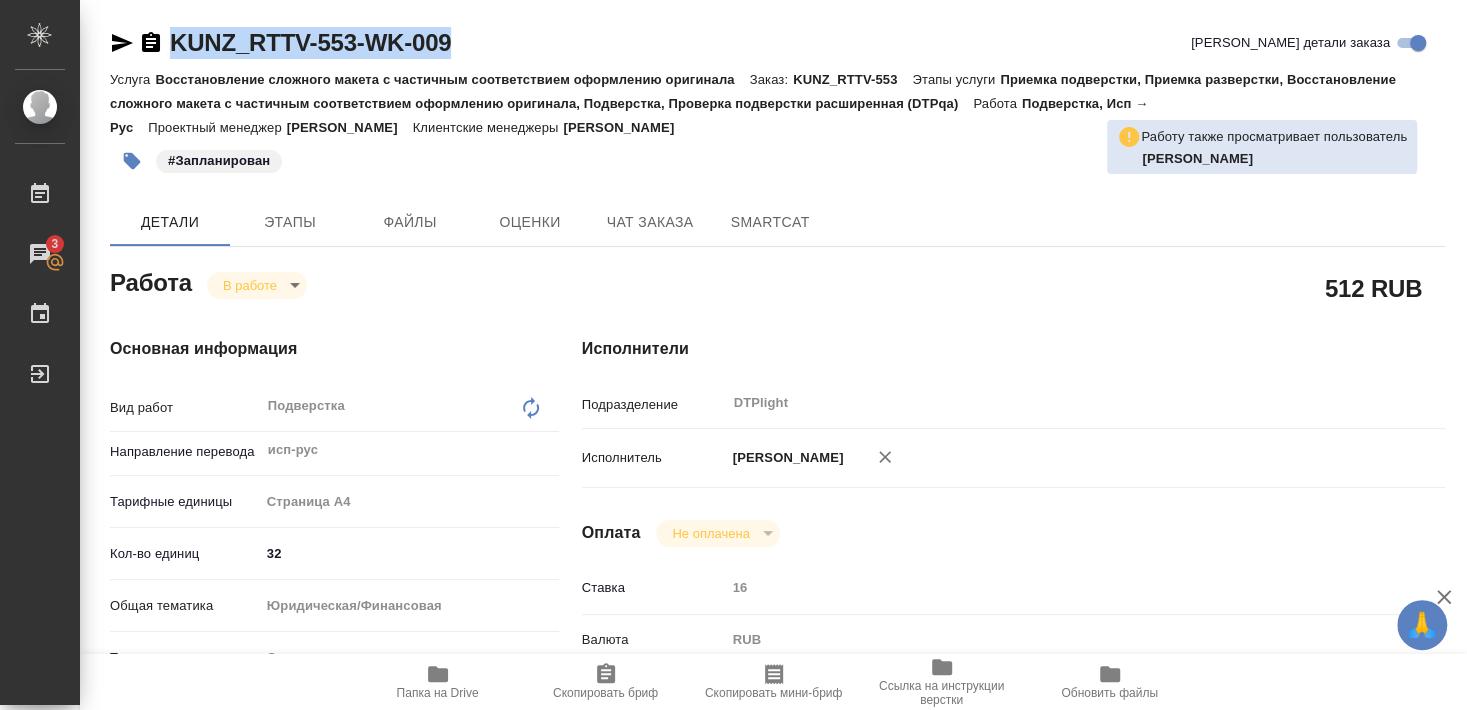 type on "x" 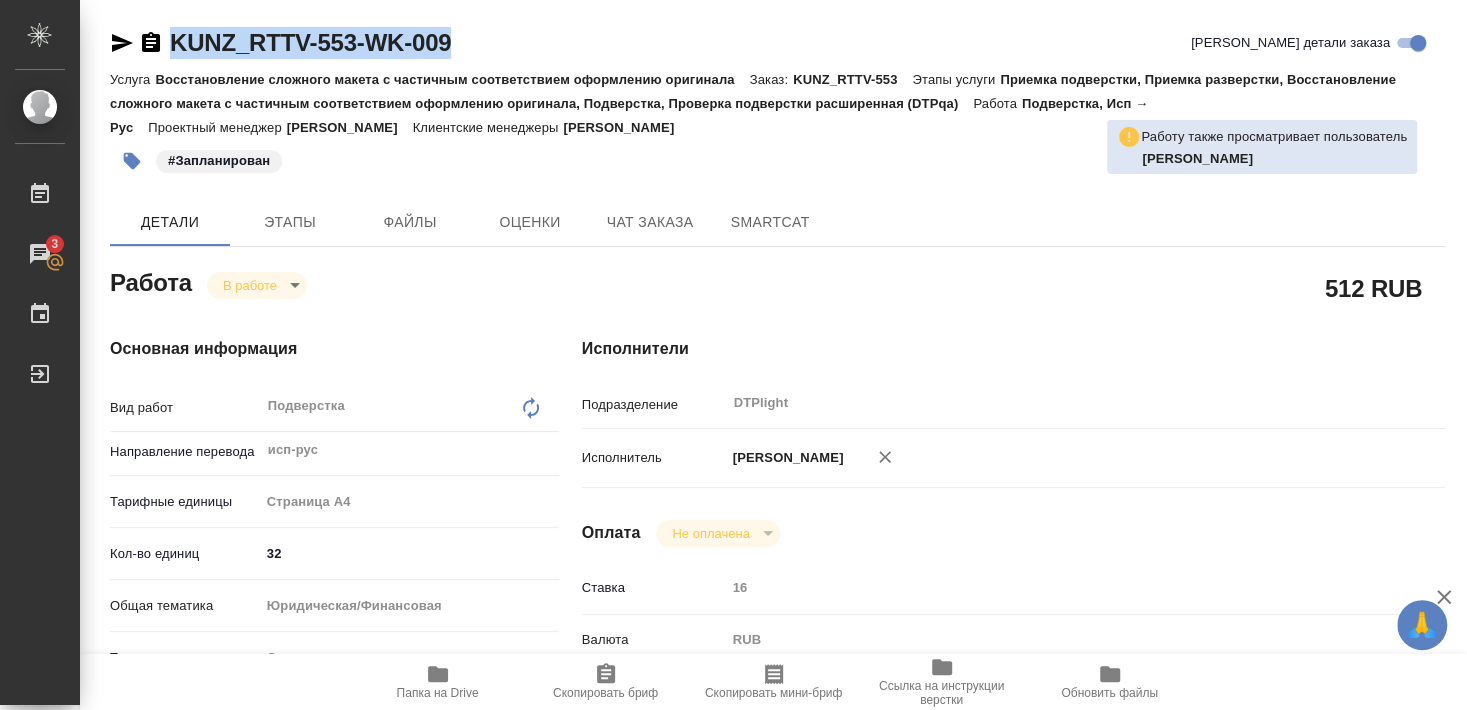 type on "x" 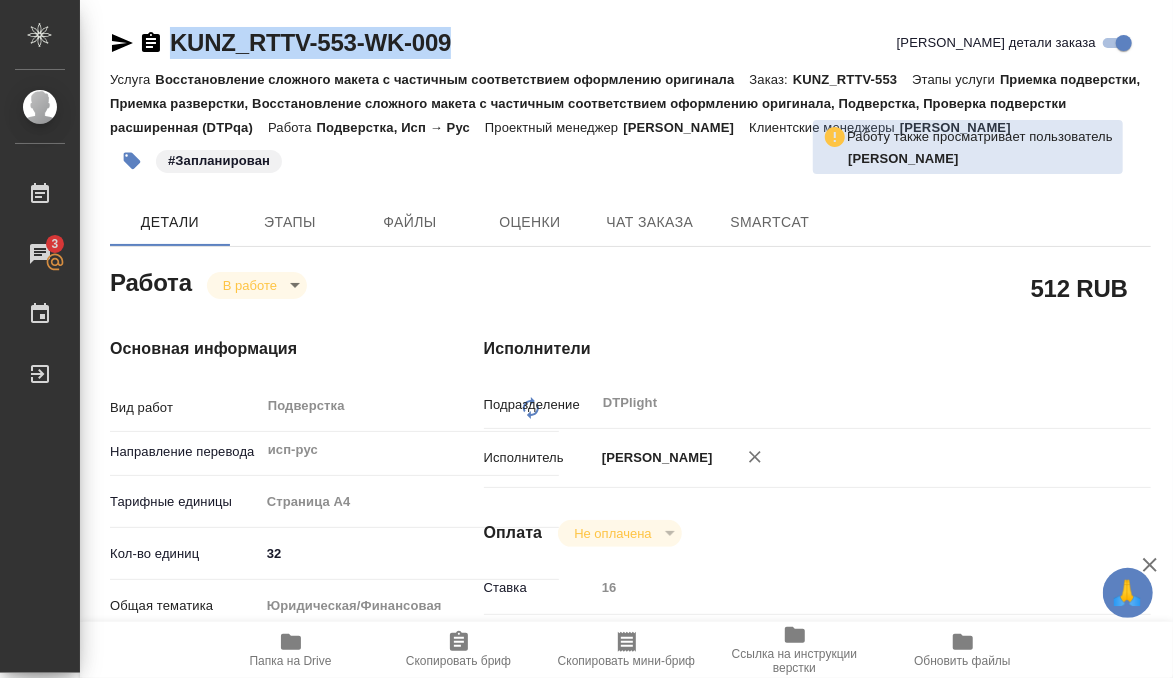 type on "x" 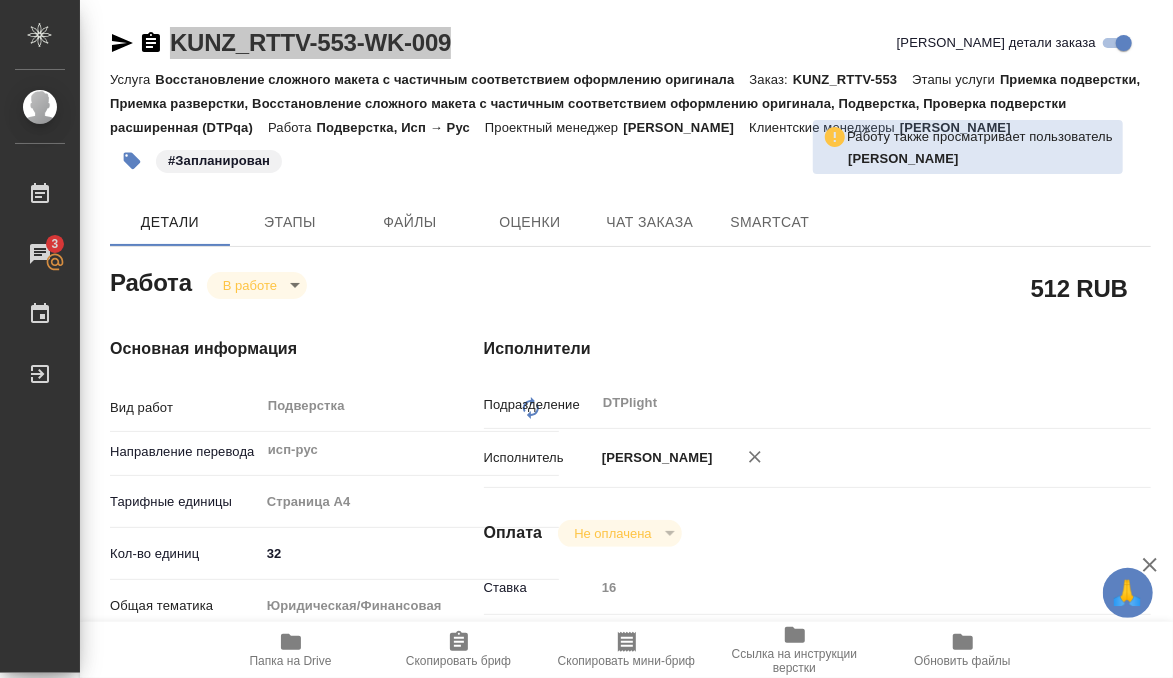 type on "x" 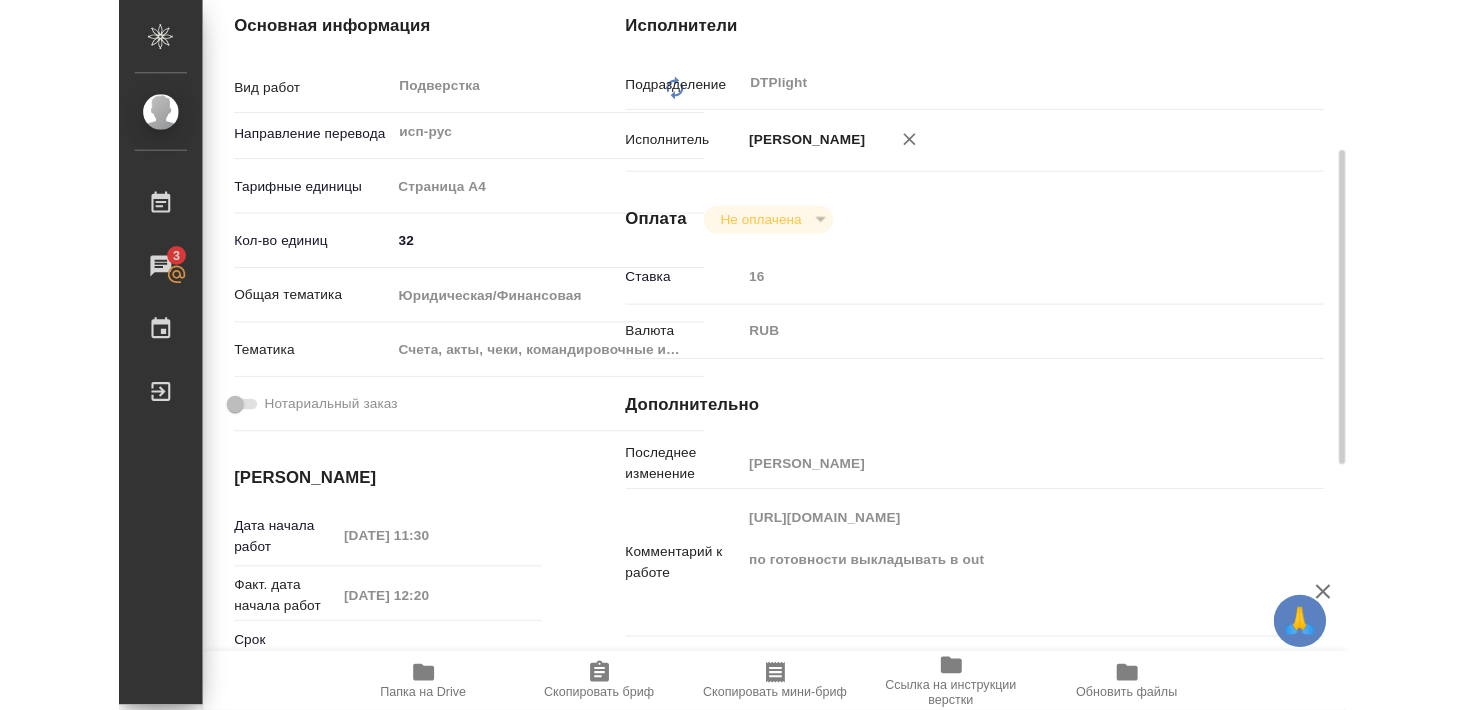 scroll, scrollTop: 432, scrollLeft: 0, axis: vertical 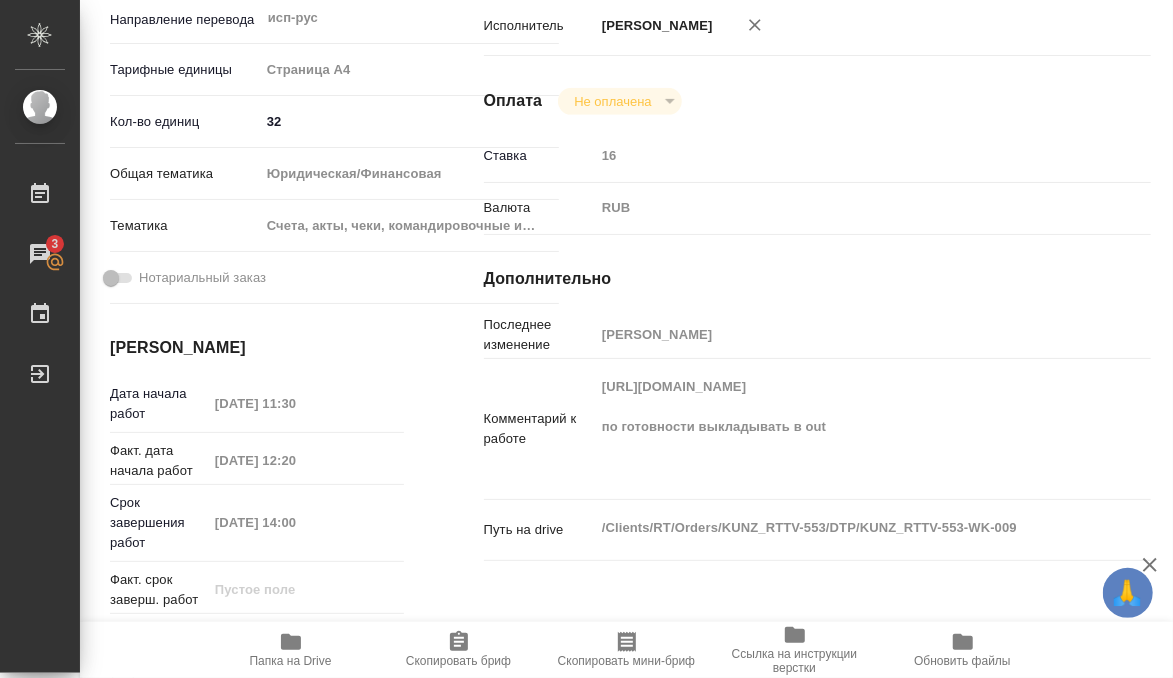 click 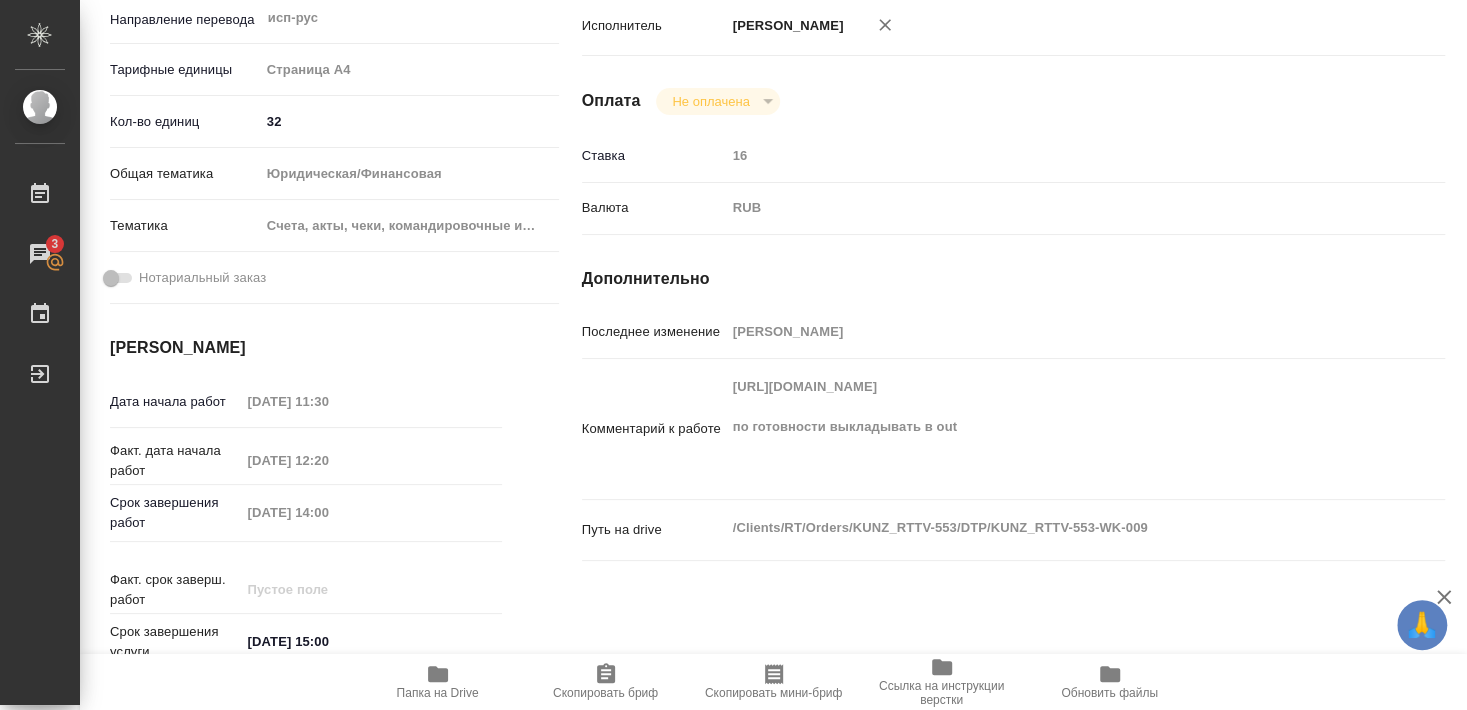 type on "x" 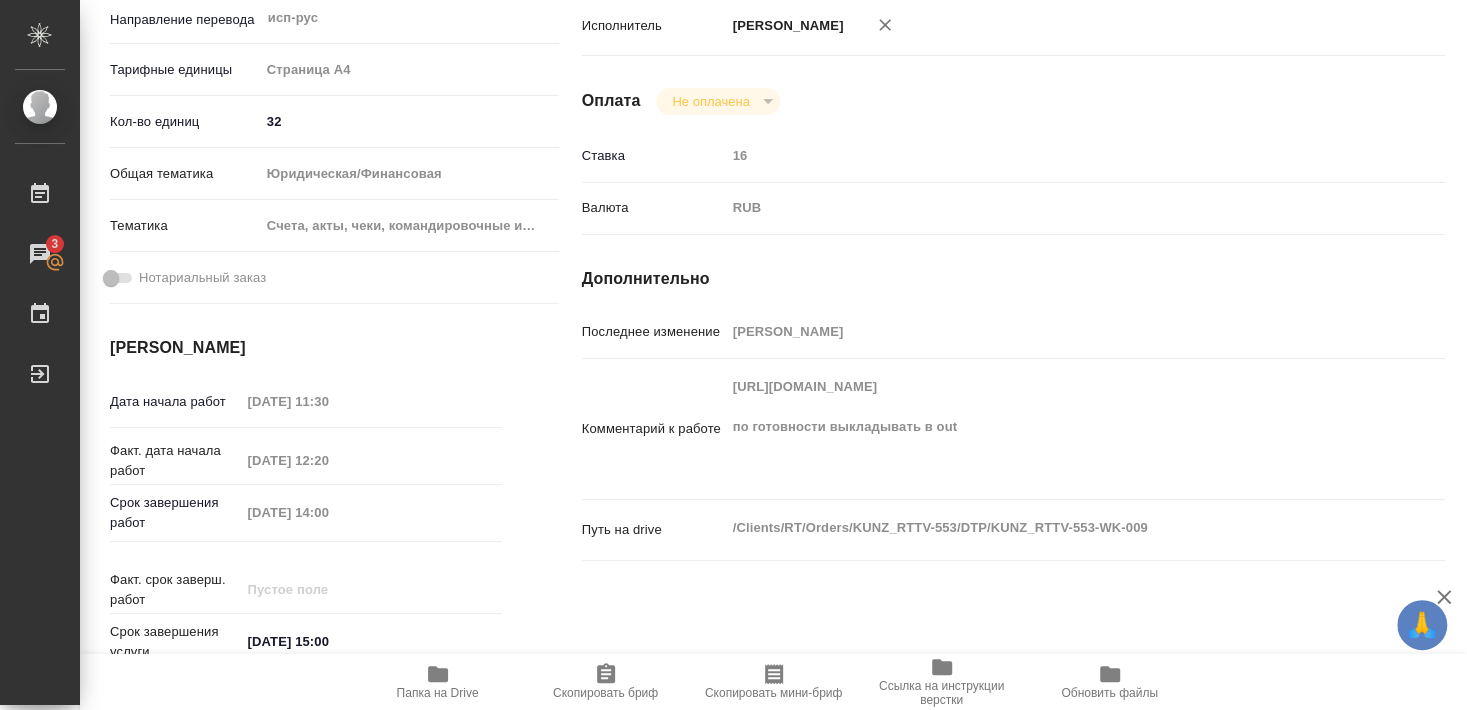 type on "x" 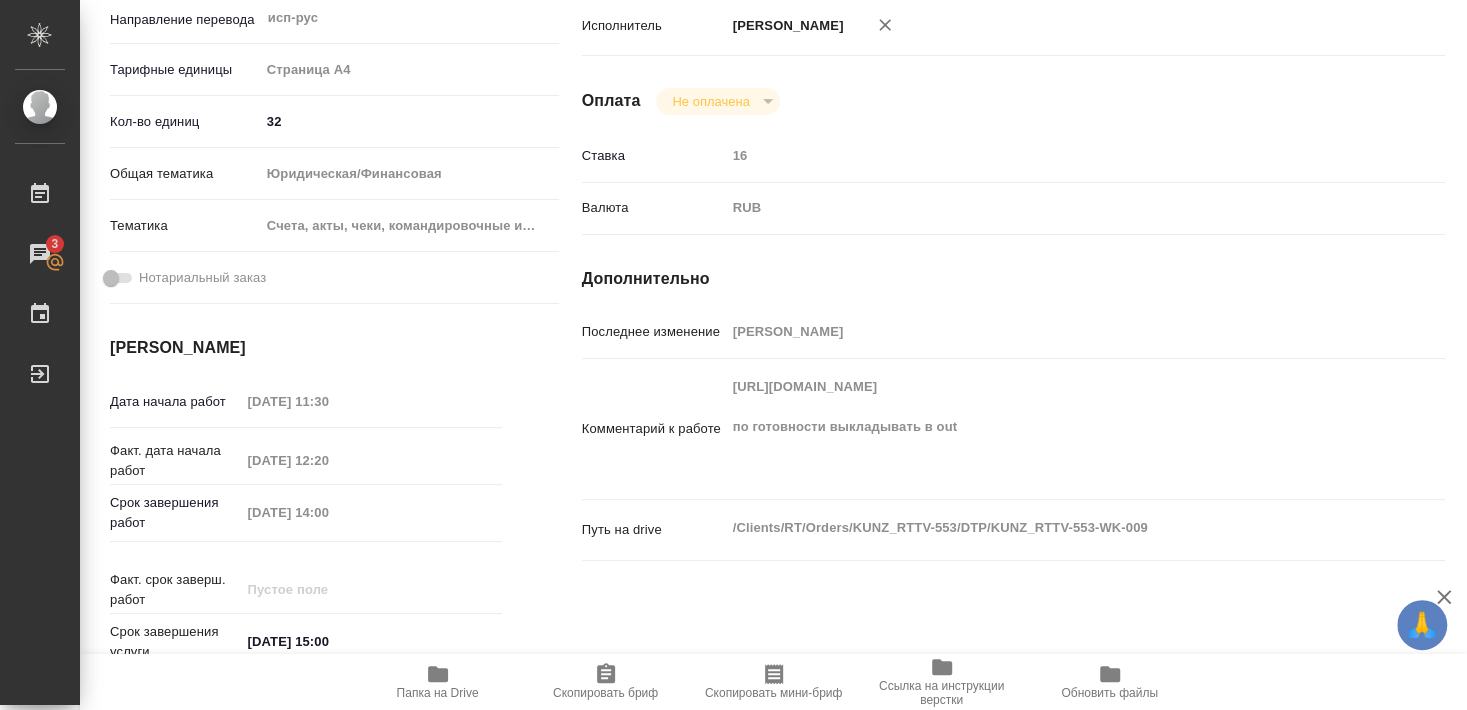 type on "x" 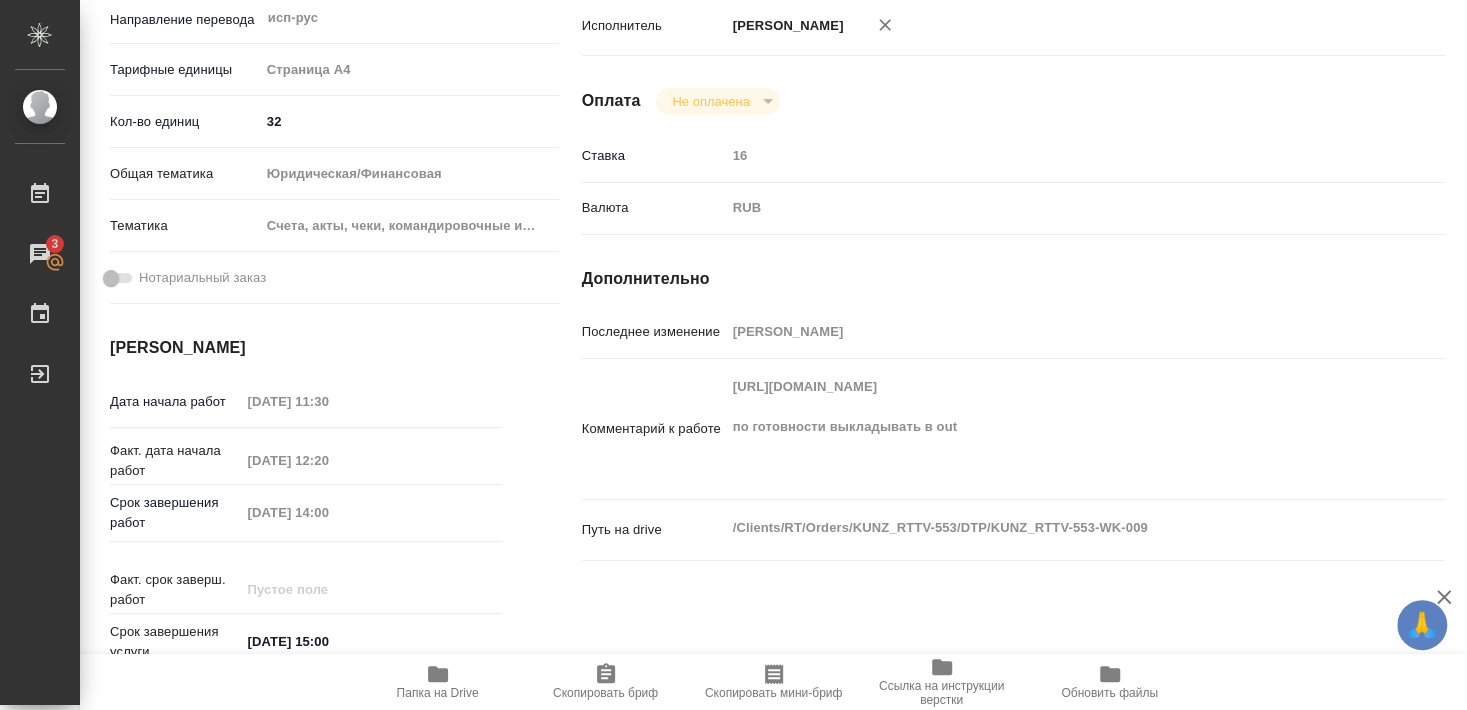 type on "x" 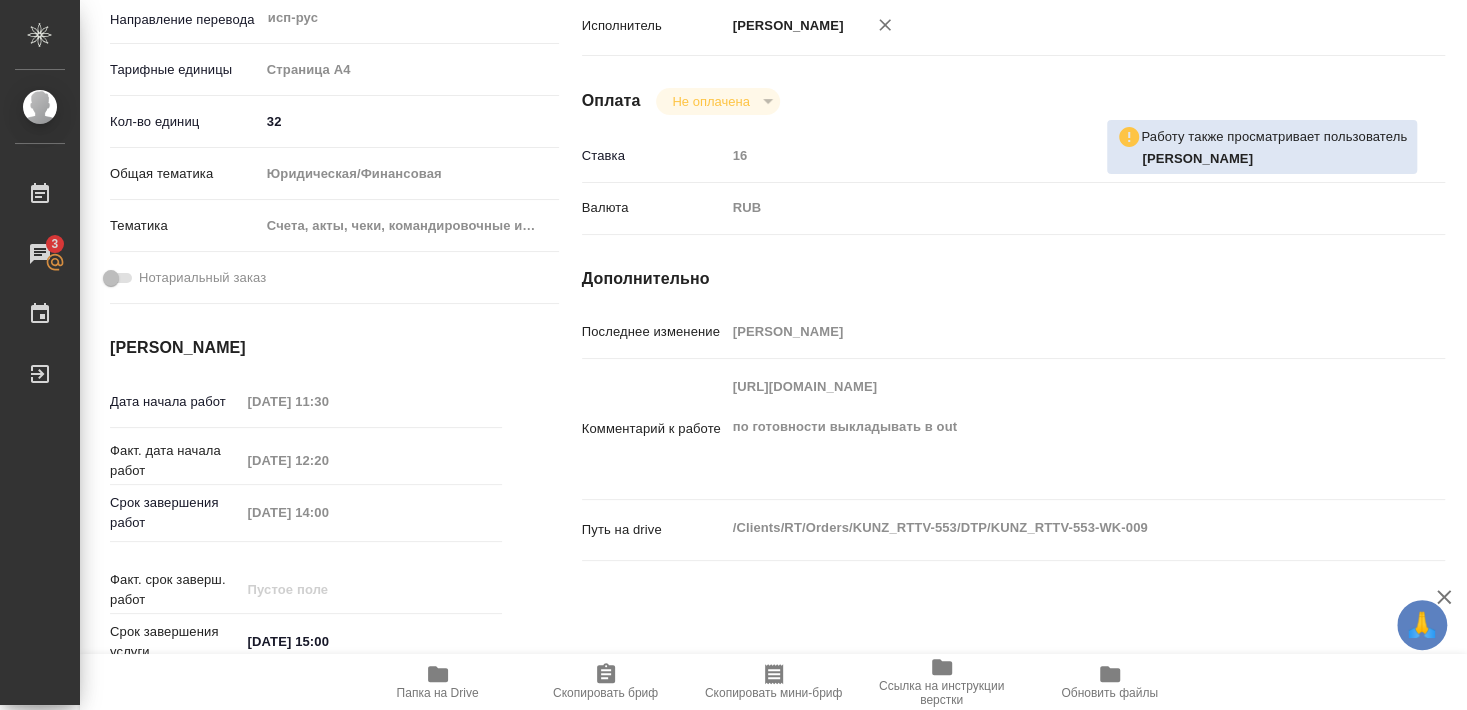 type on "x" 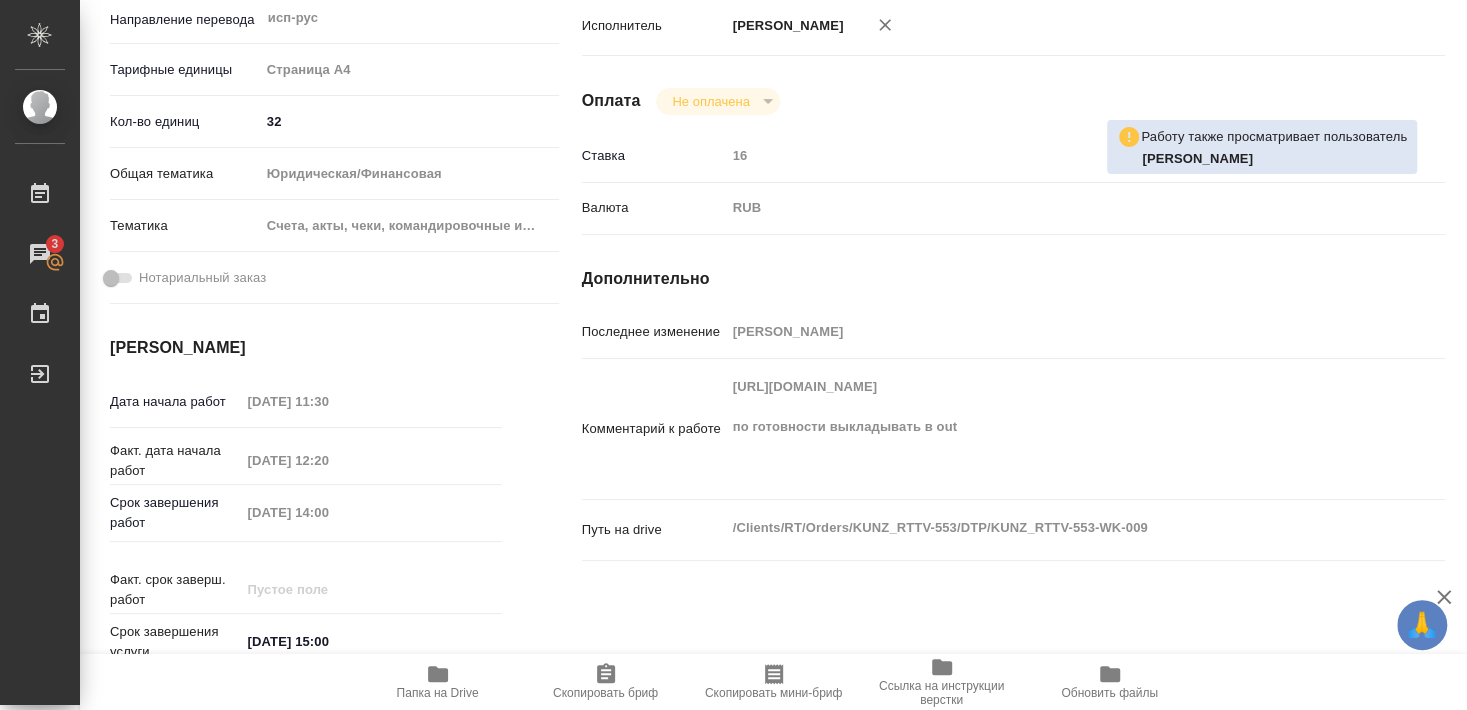type on "x" 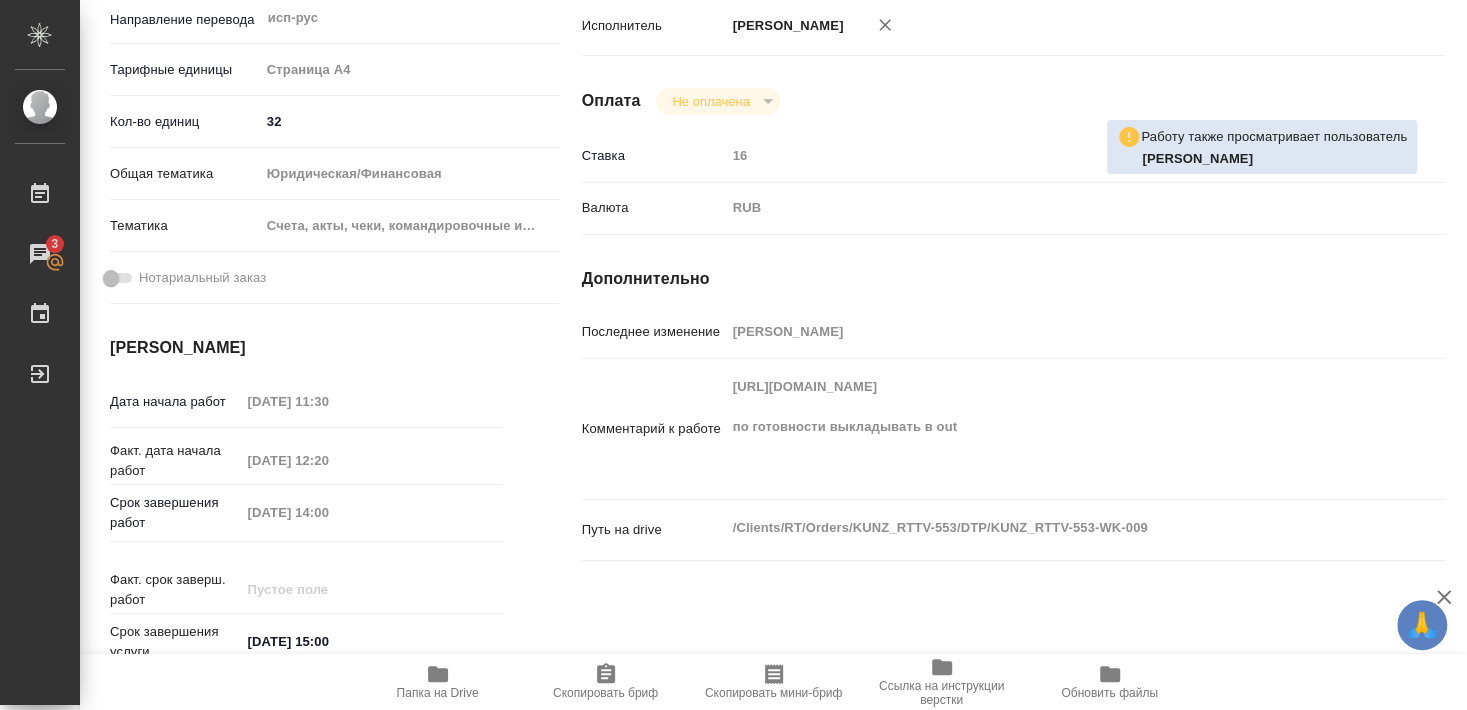 type on "x" 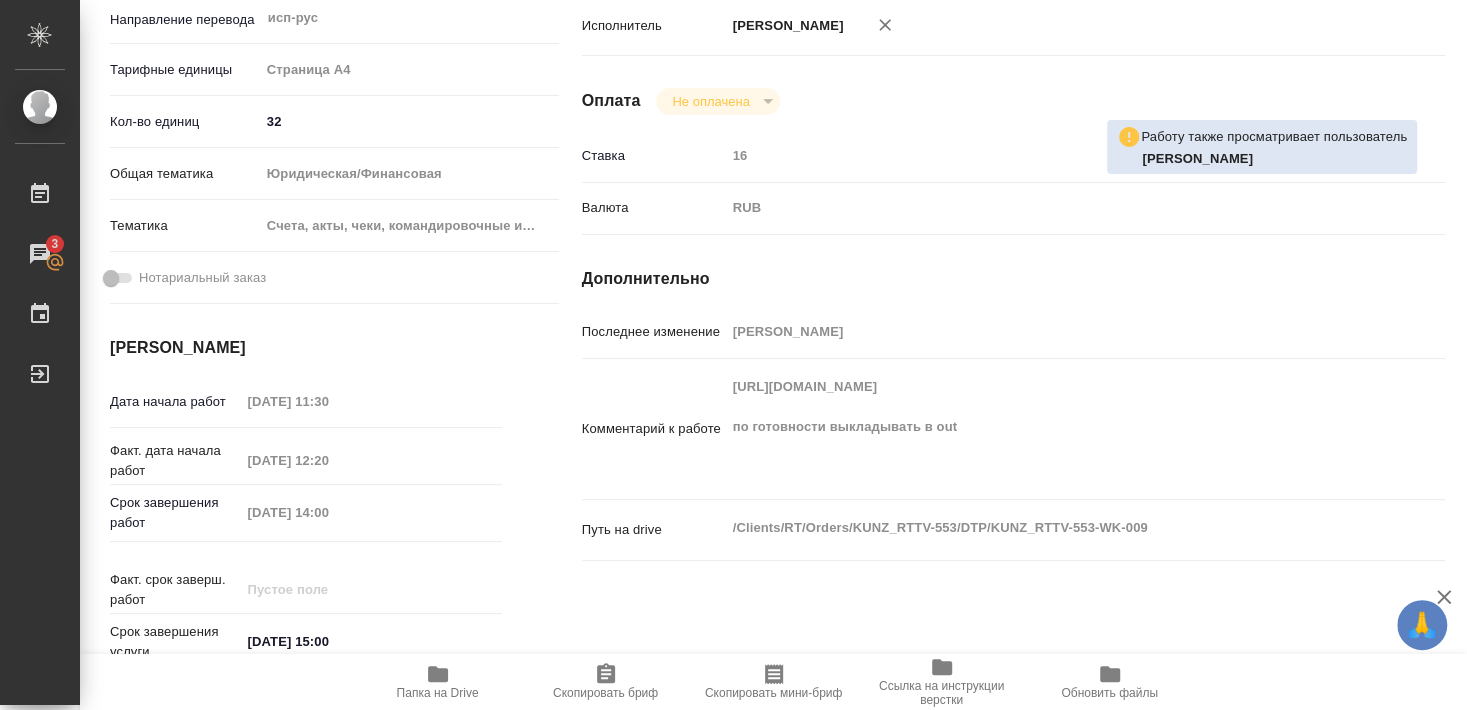 type on "x" 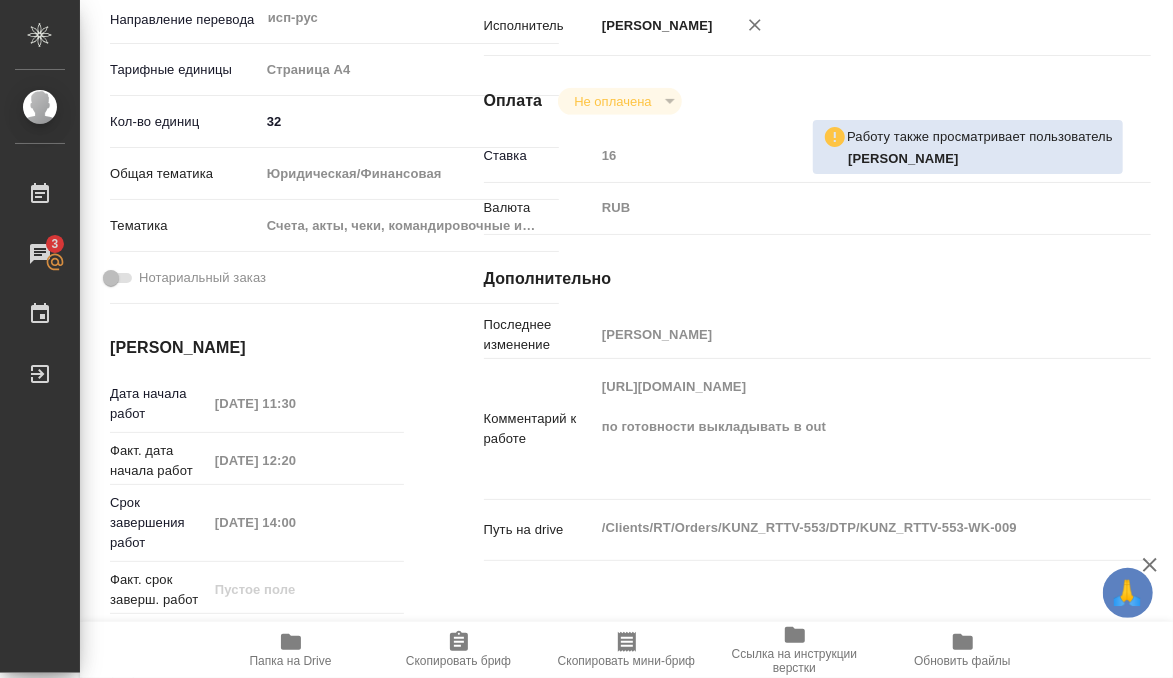 type on "x" 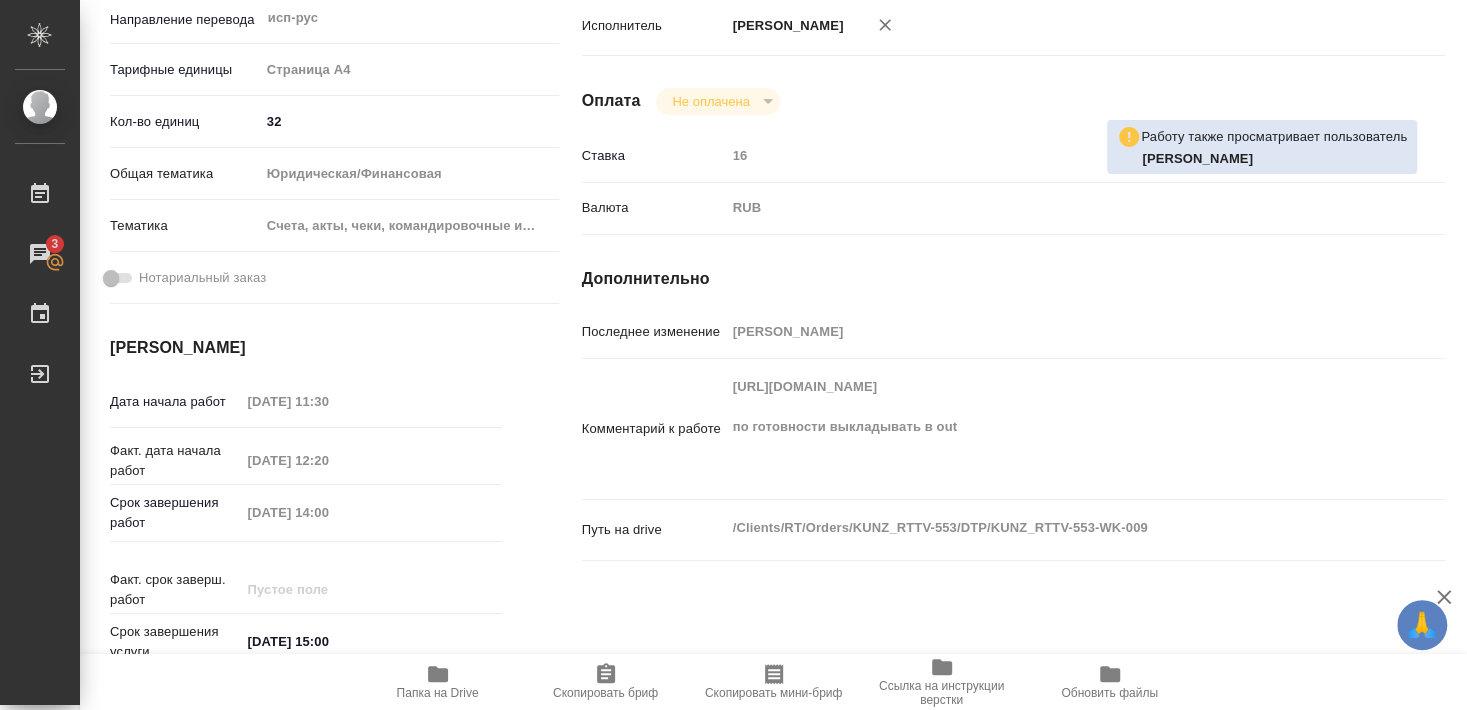 type on "x" 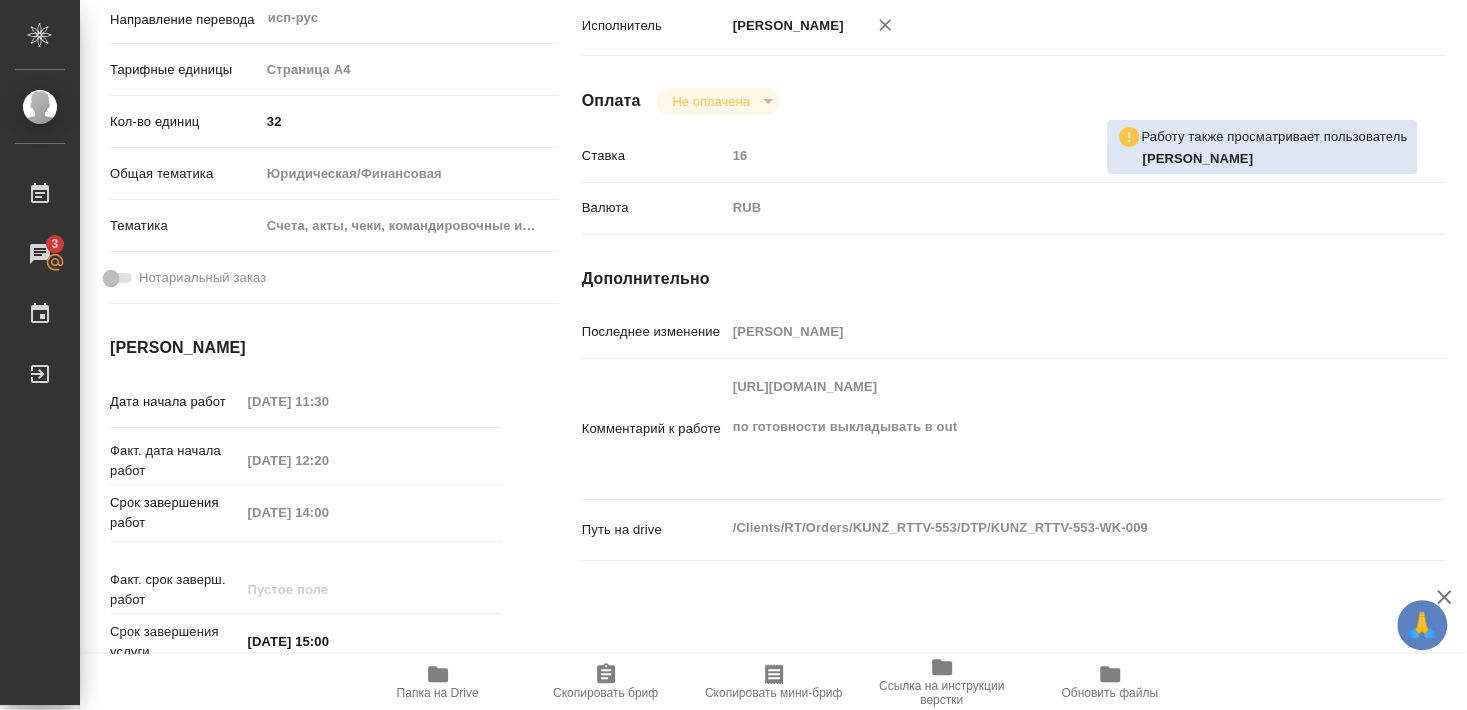 type on "x" 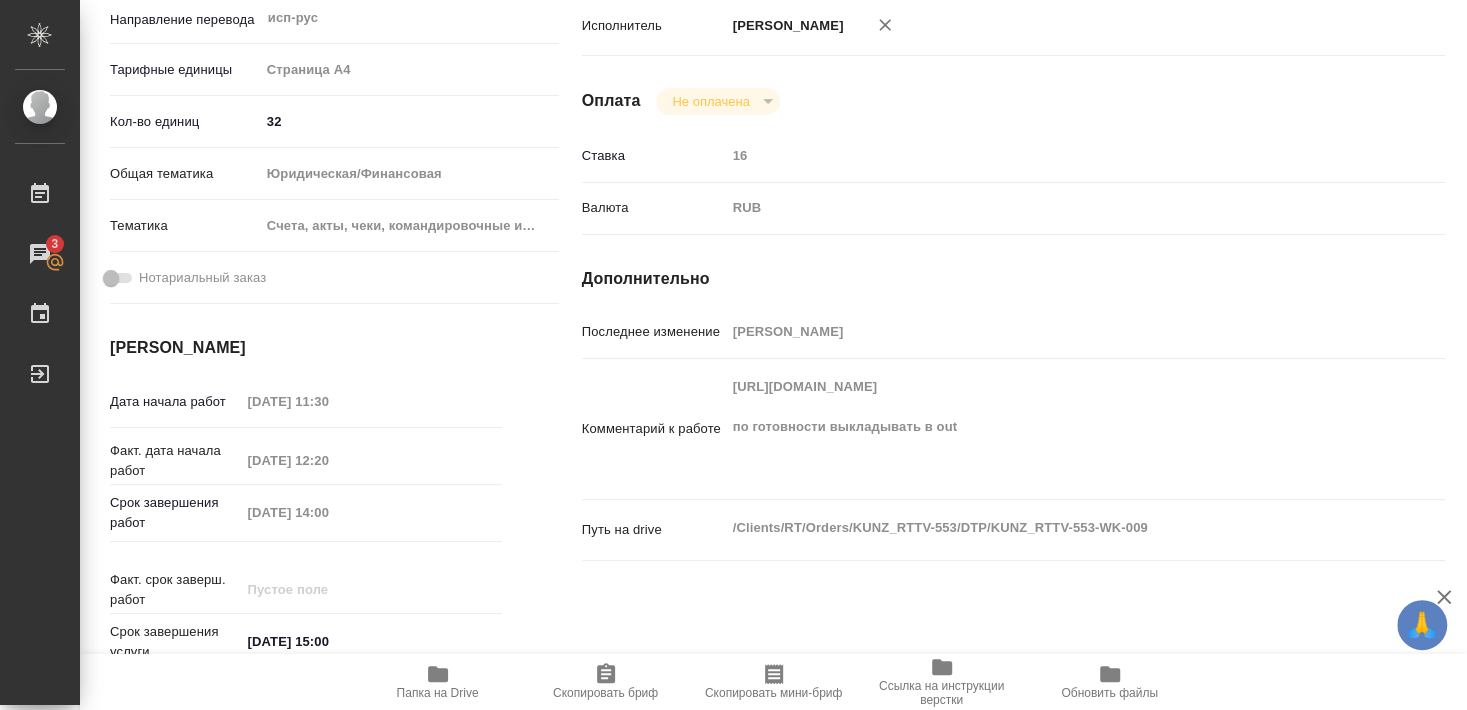 type on "x" 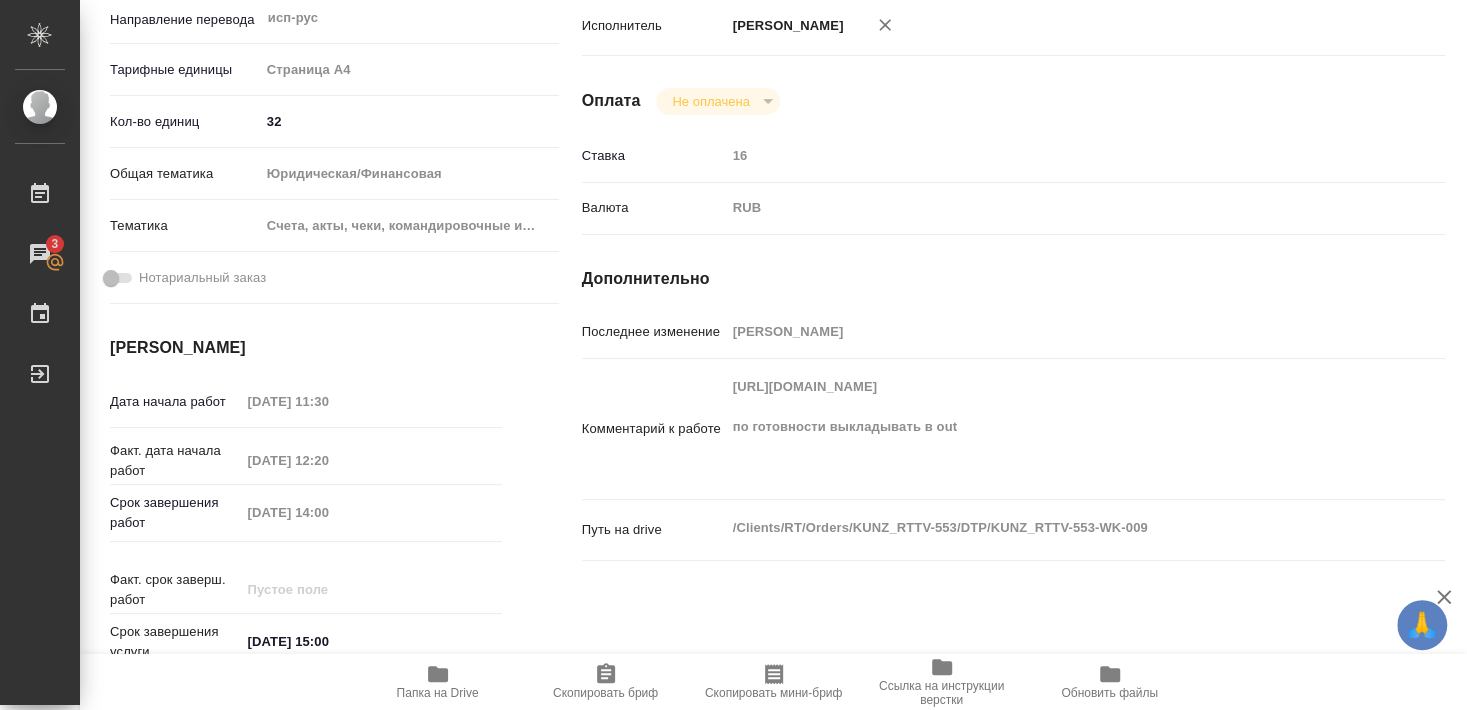 type on "x" 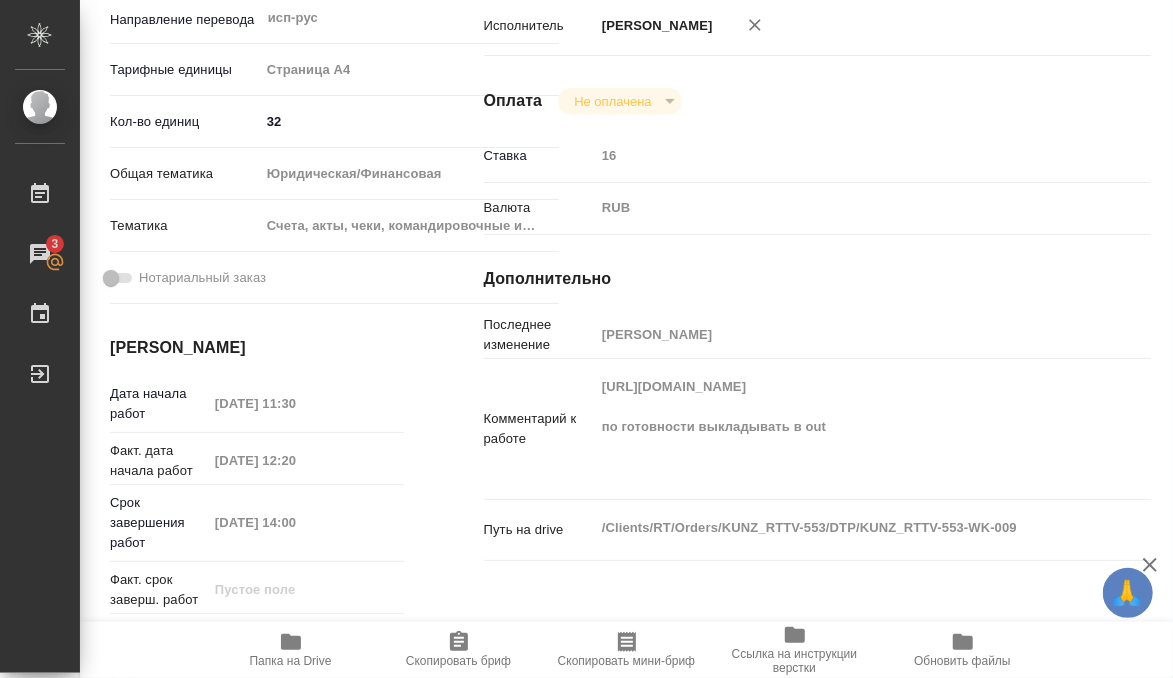 type on "x" 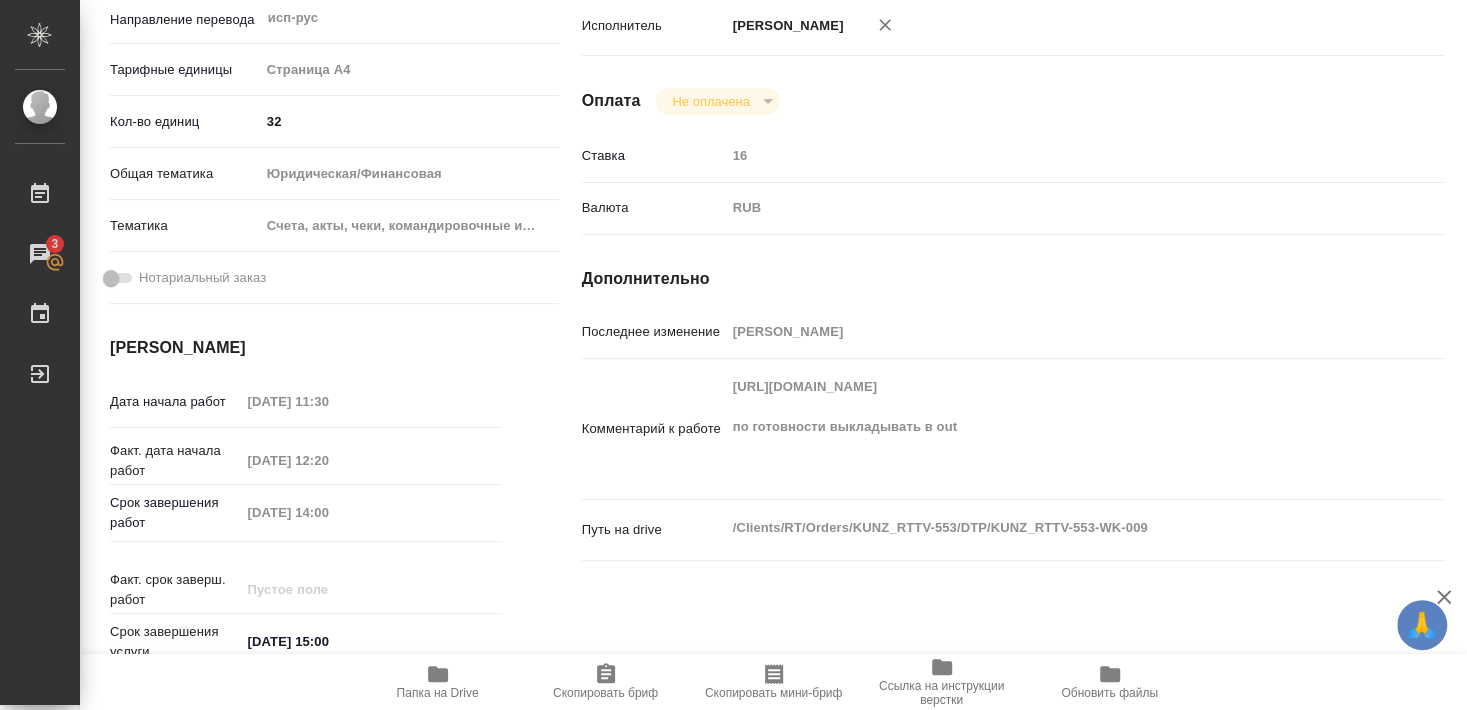 type on "x" 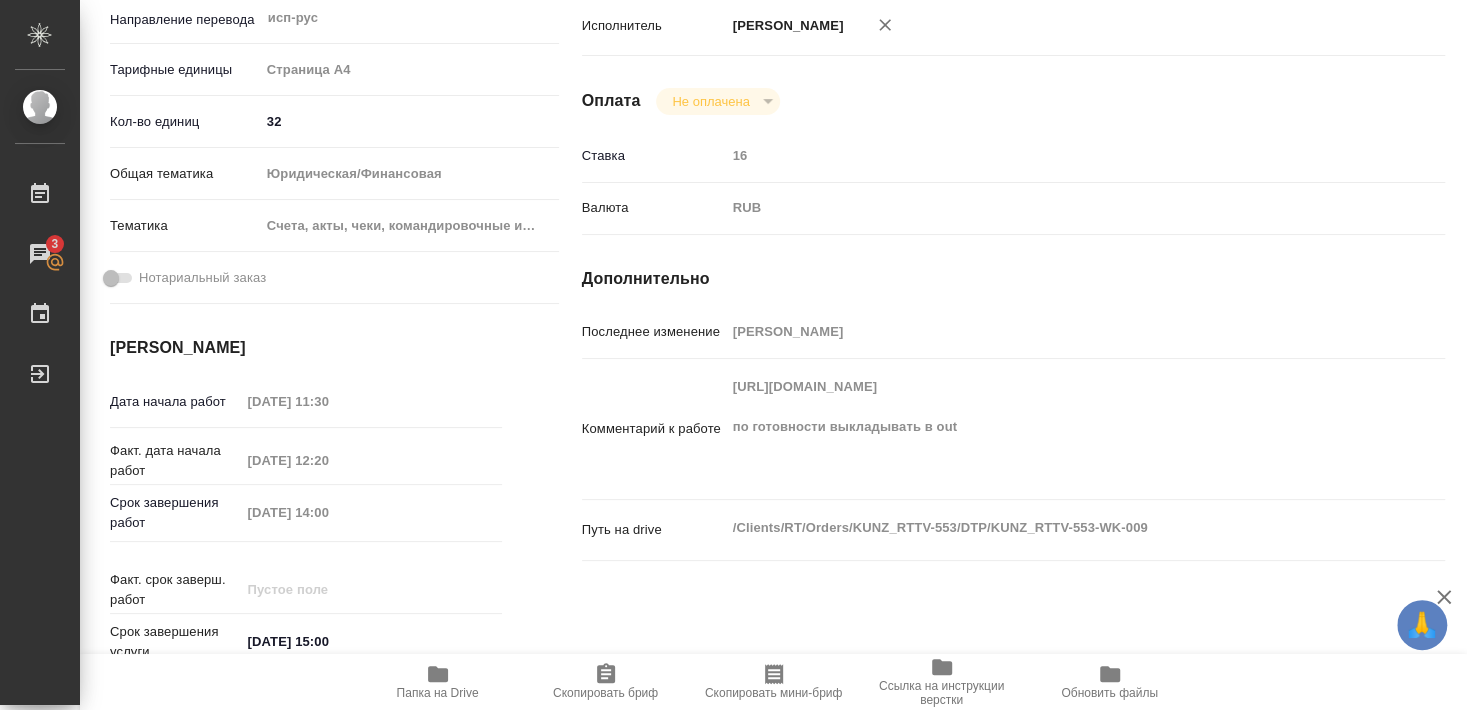 type on "x" 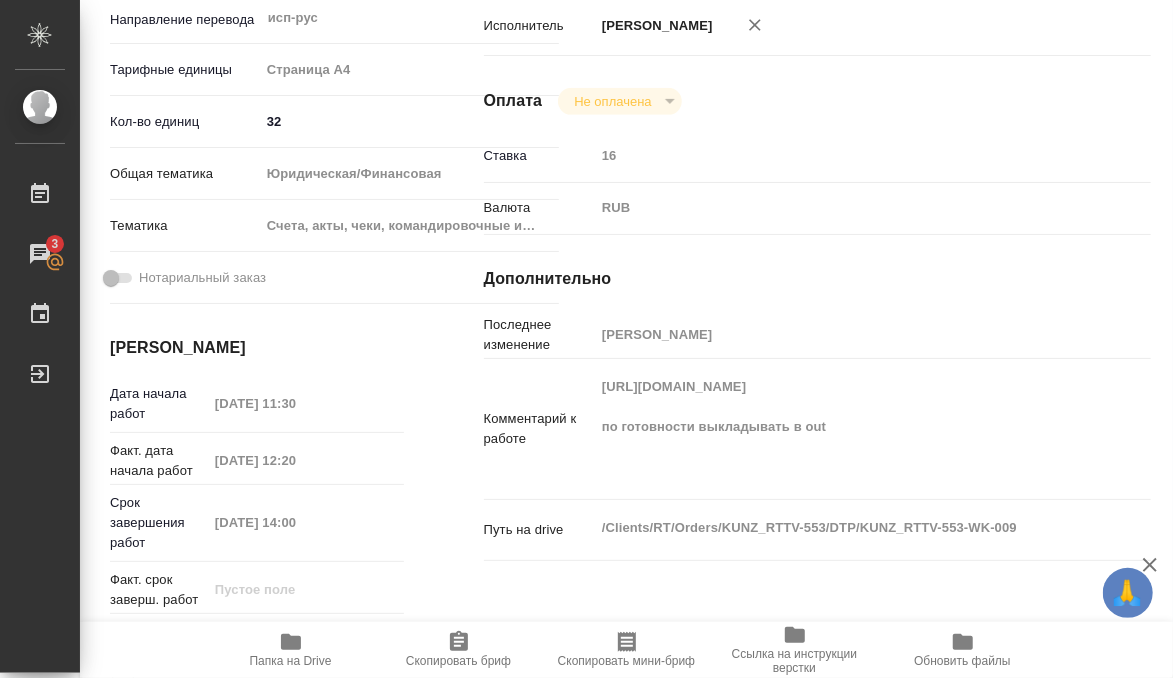 type on "x" 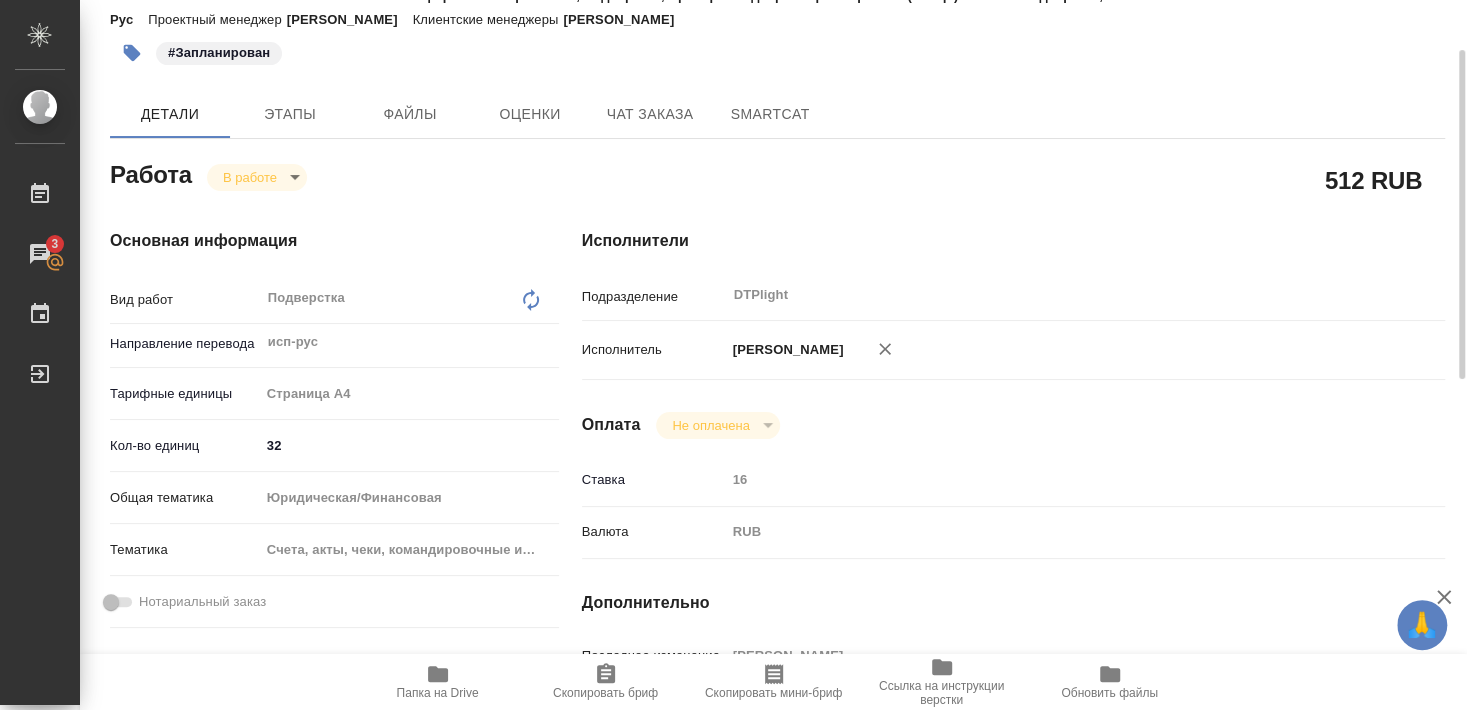 scroll, scrollTop: 0, scrollLeft: 0, axis: both 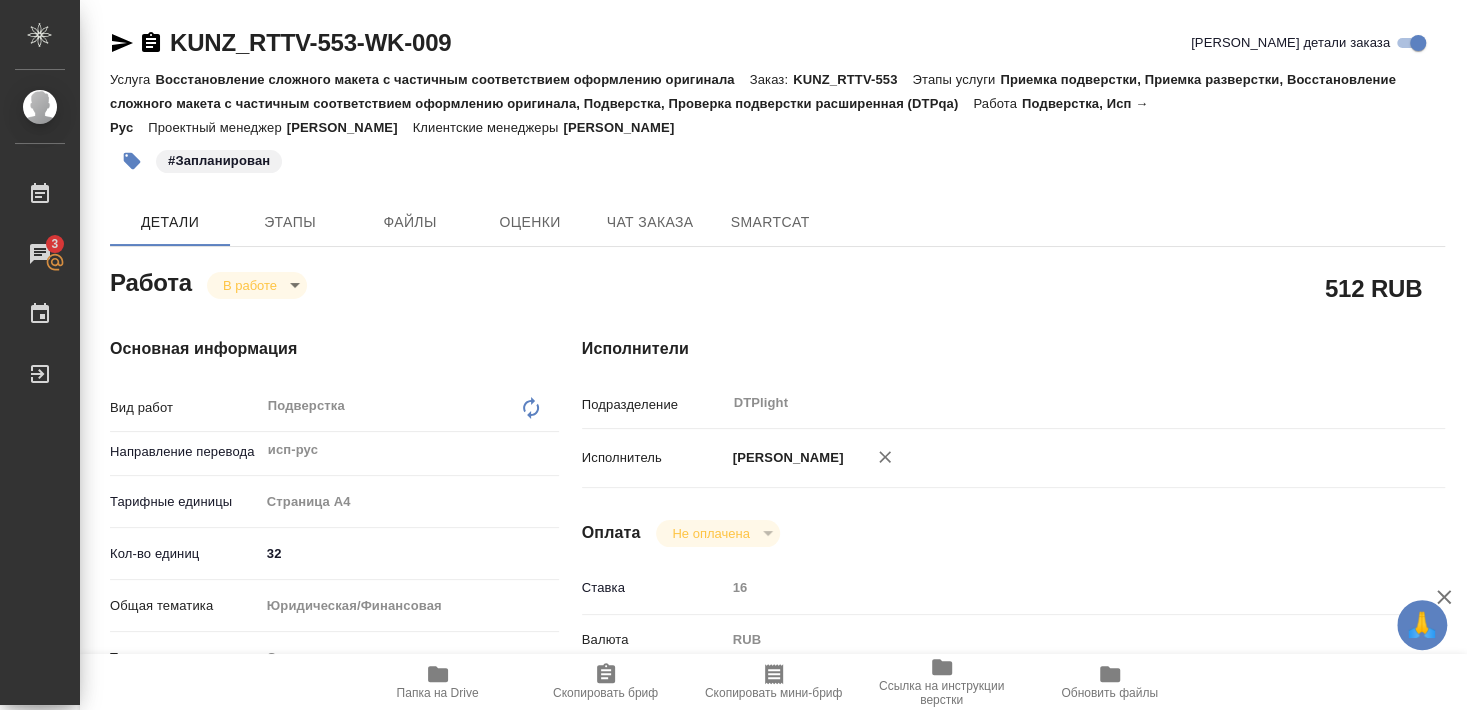 click on "Восстановление сложного макета с частичным соответствием оформлению оригинала" at bounding box center (452, 79) 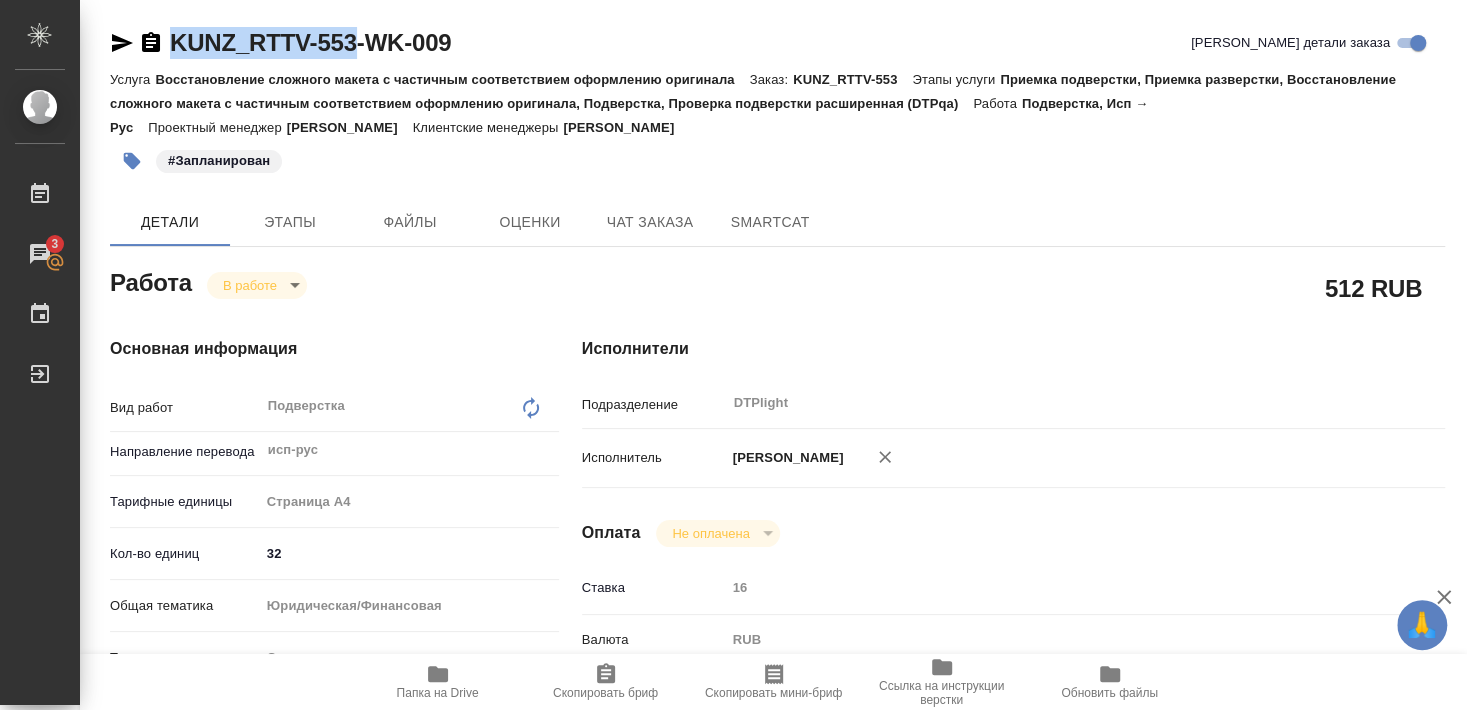 drag, startPoint x: 168, startPoint y: 61, endPoint x: 354, endPoint y: 54, distance: 186.13167 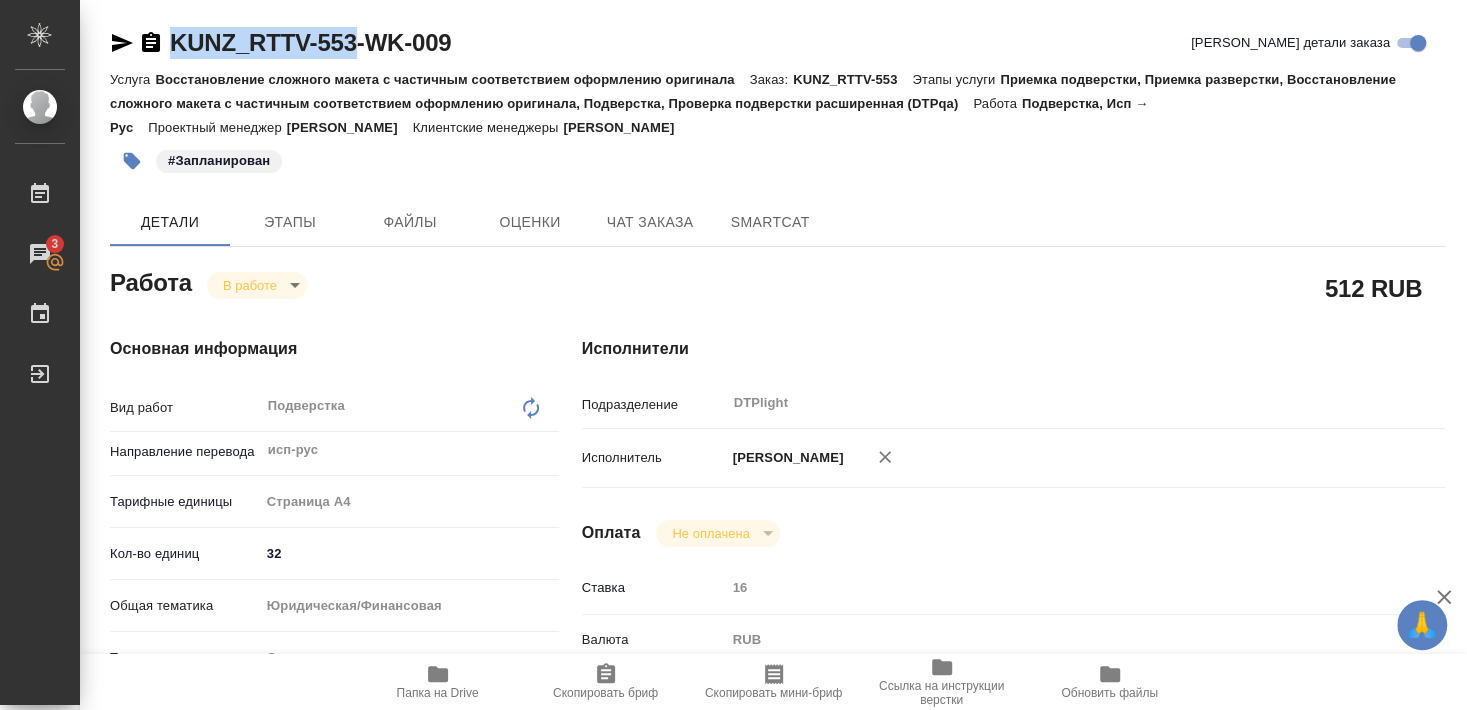 copy on "KUNZ_RTTV-553" 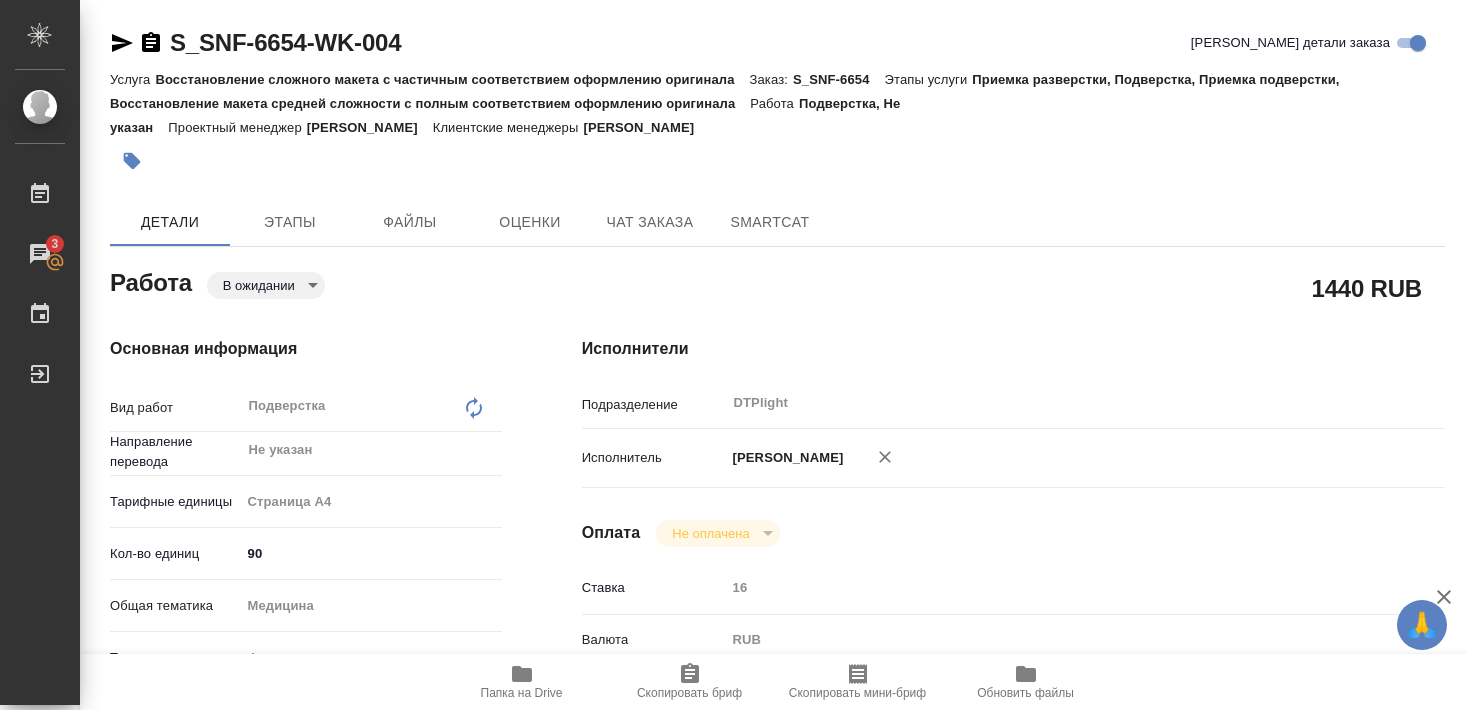 scroll, scrollTop: 0, scrollLeft: 0, axis: both 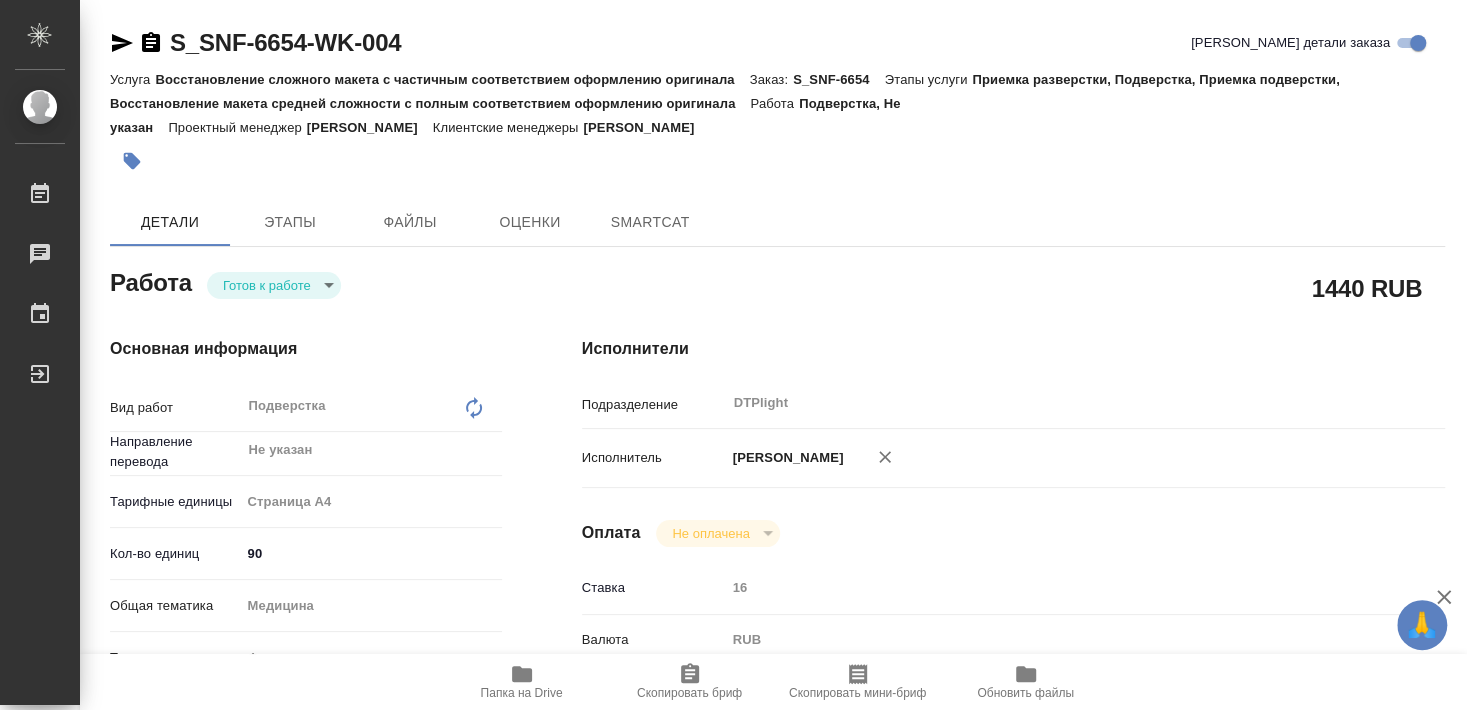 type on "x" 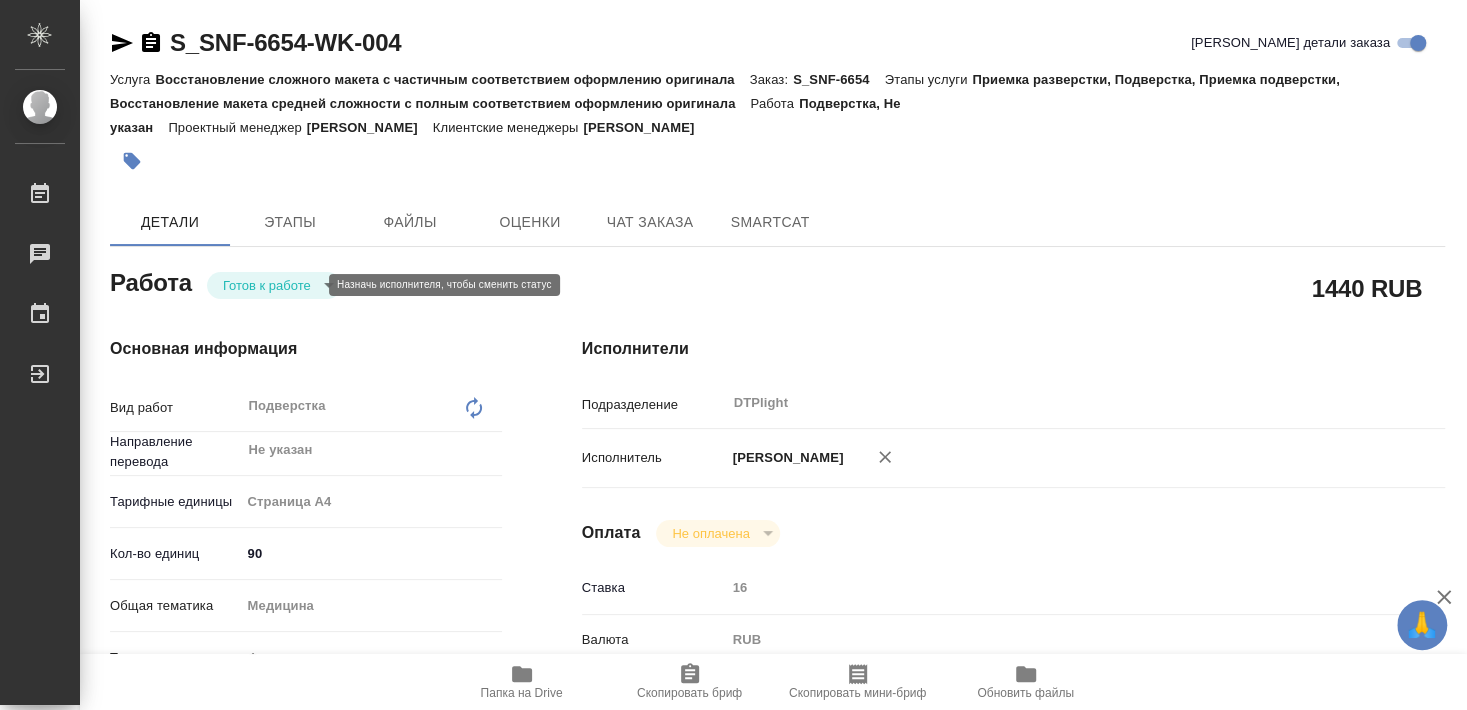 type on "x" 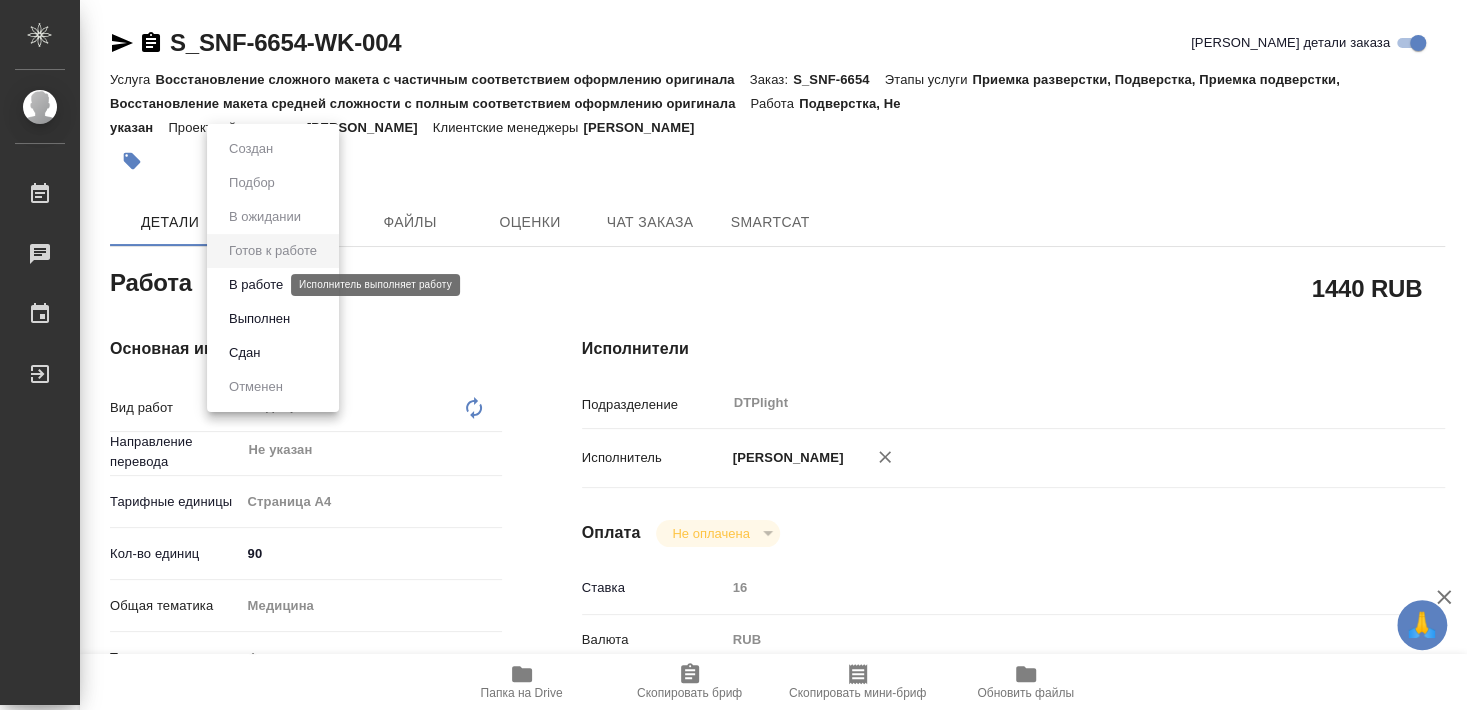 click on "В работе" at bounding box center (256, 285) 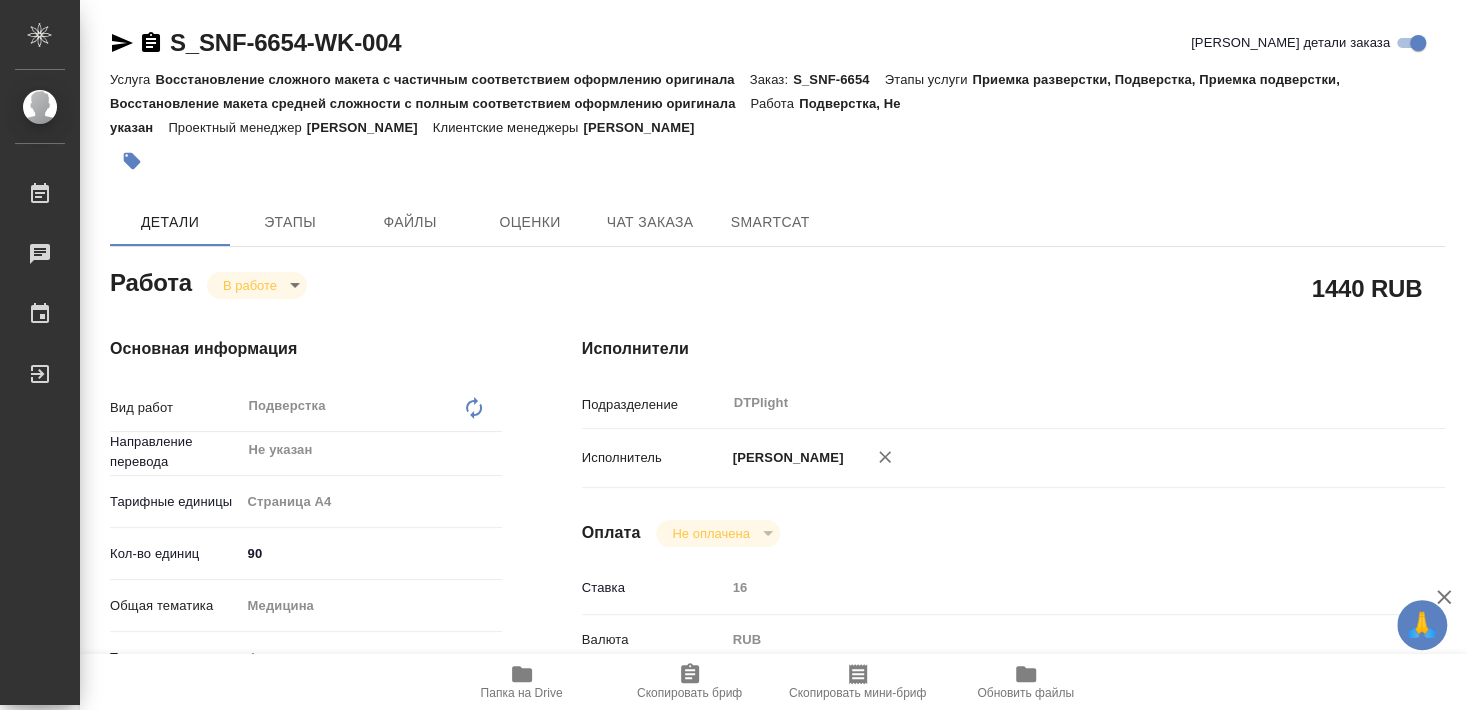 type on "x" 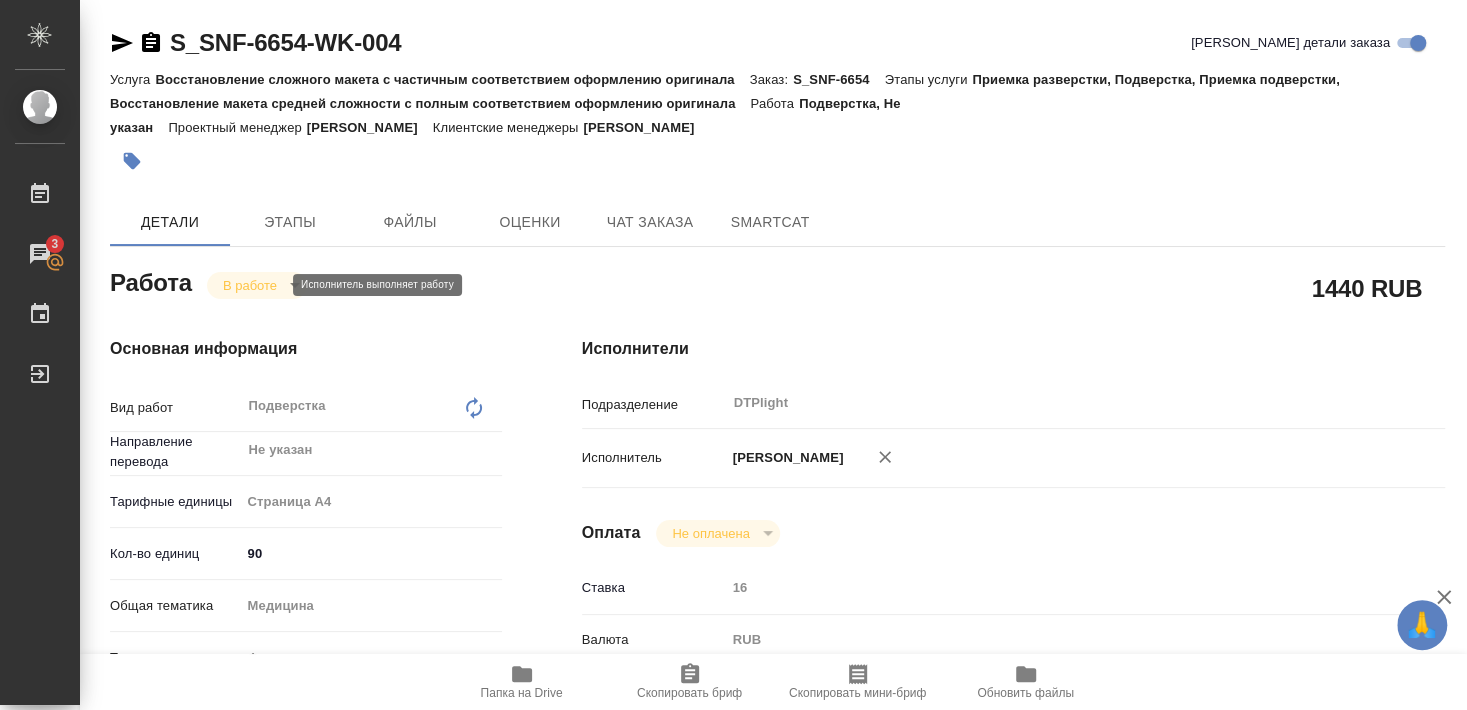 type on "x" 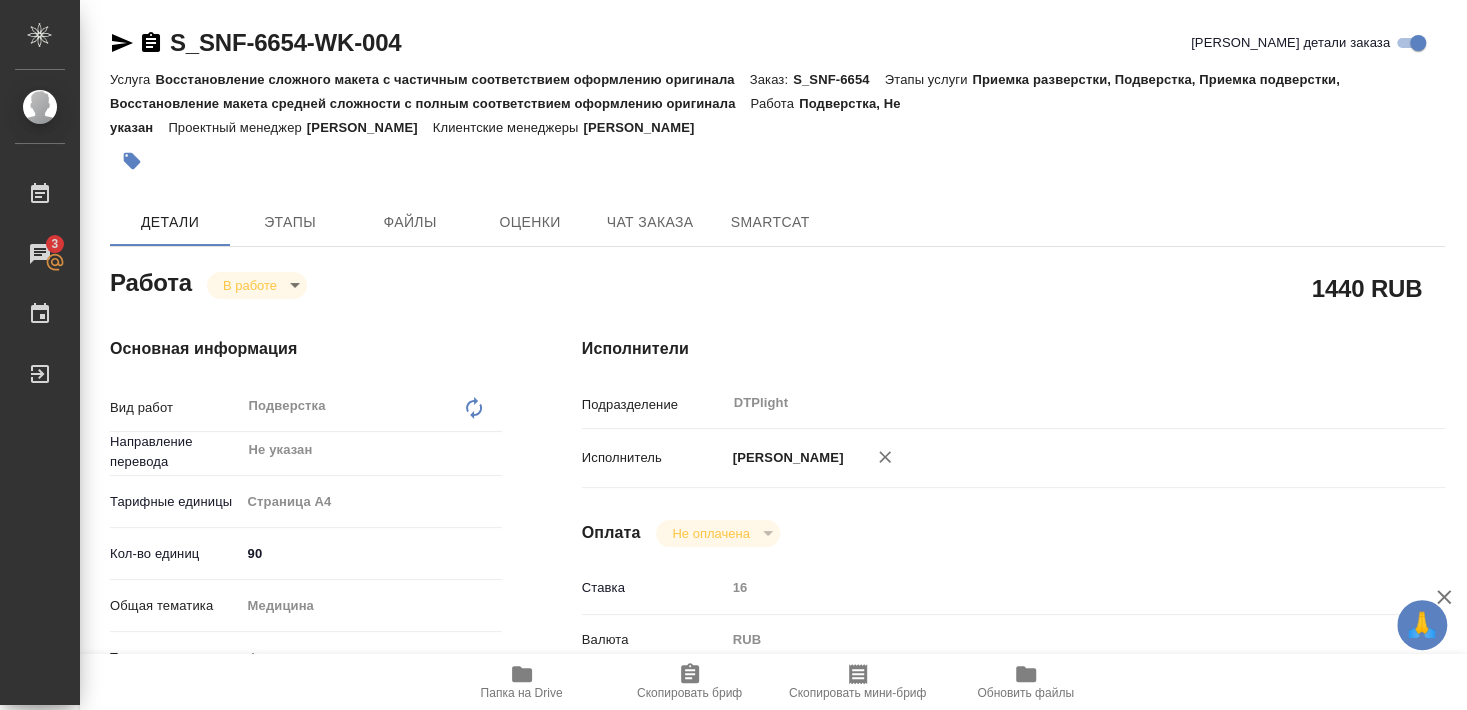 type on "x" 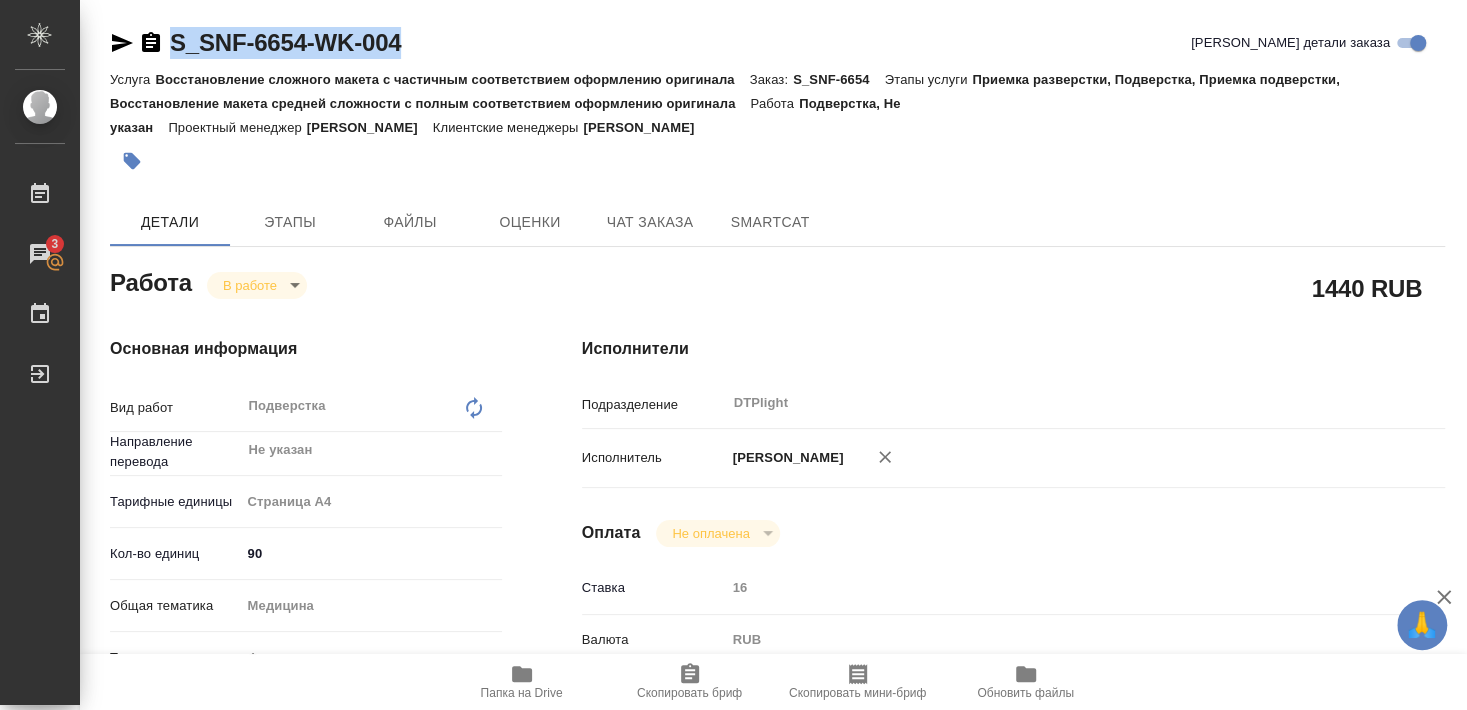 drag, startPoint x: 174, startPoint y: 61, endPoint x: 414, endPoint y: 49, distance: 240.29982 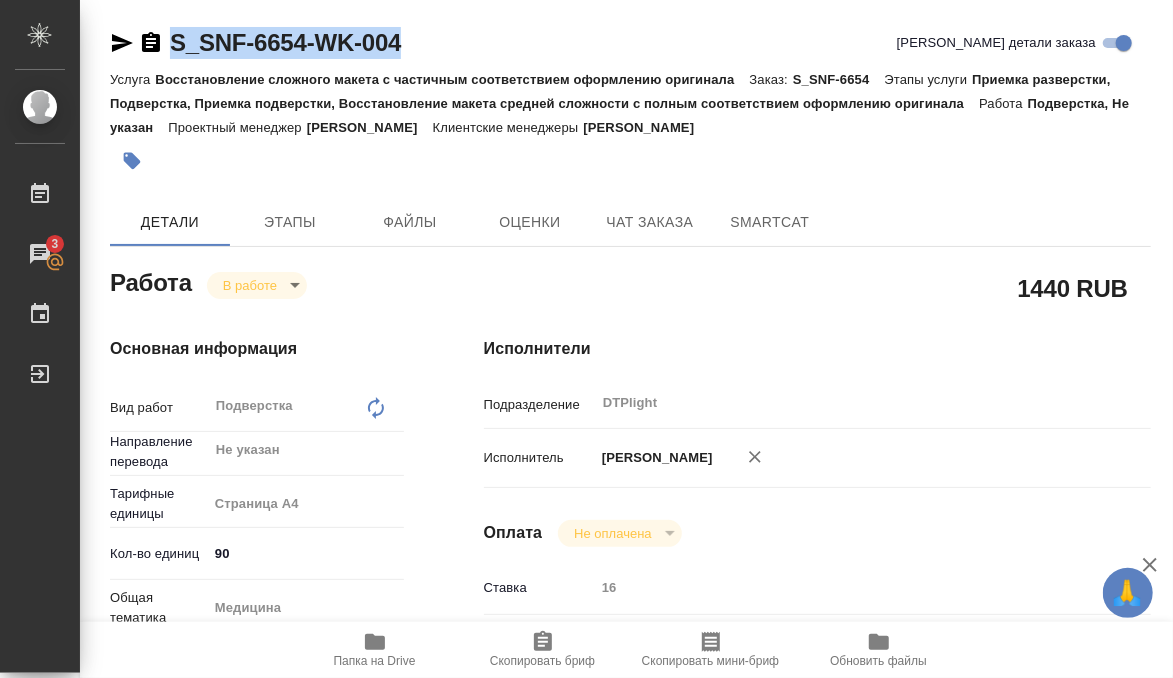 type on "x" 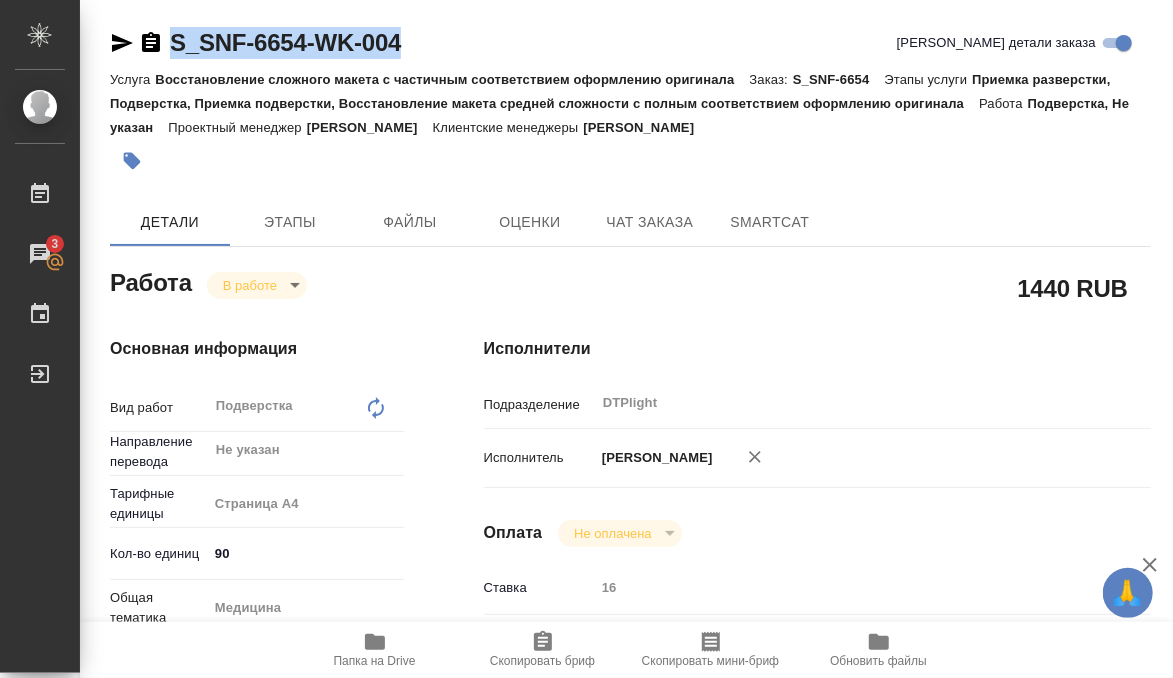 click on "Работа В работе inProgress" at bounding box center (257, 288) 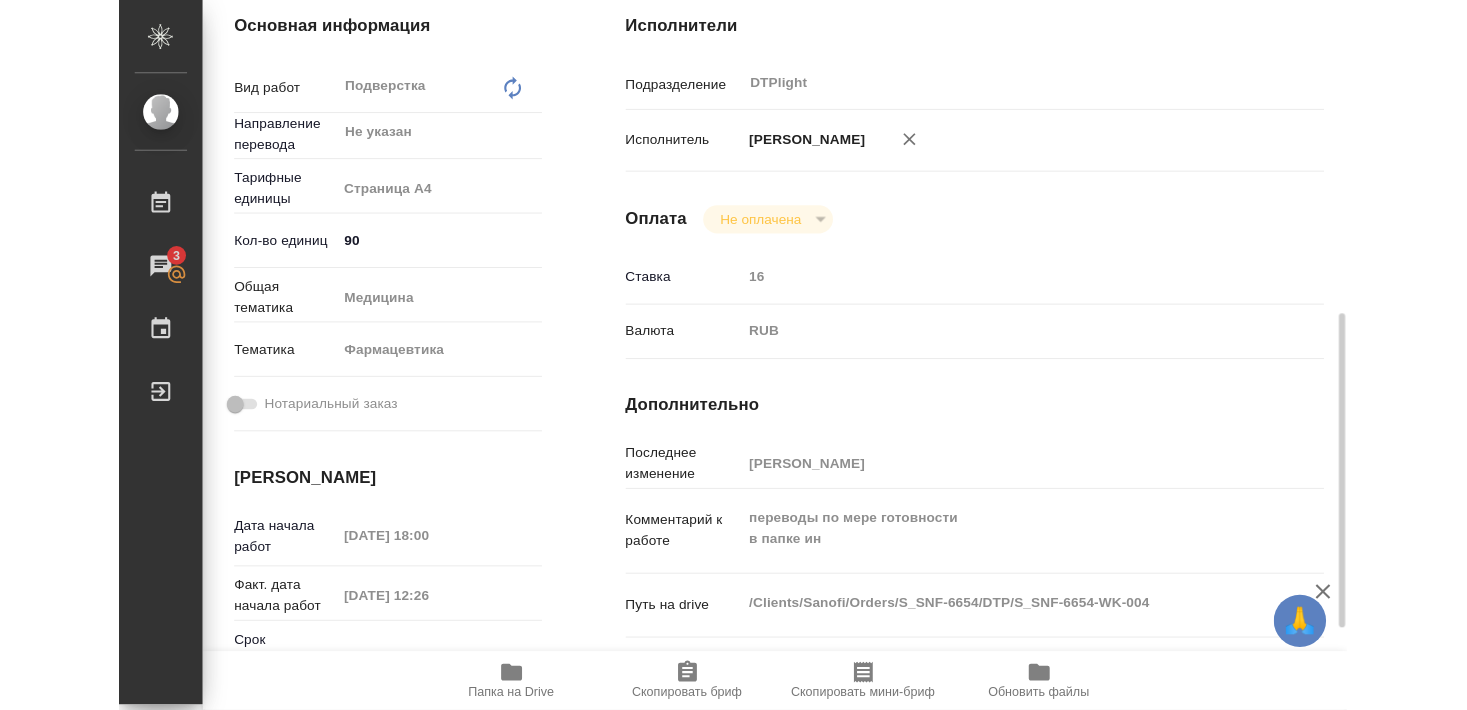 scroll, scrollTop: 432, scrollLeft: 0, axis: vertical 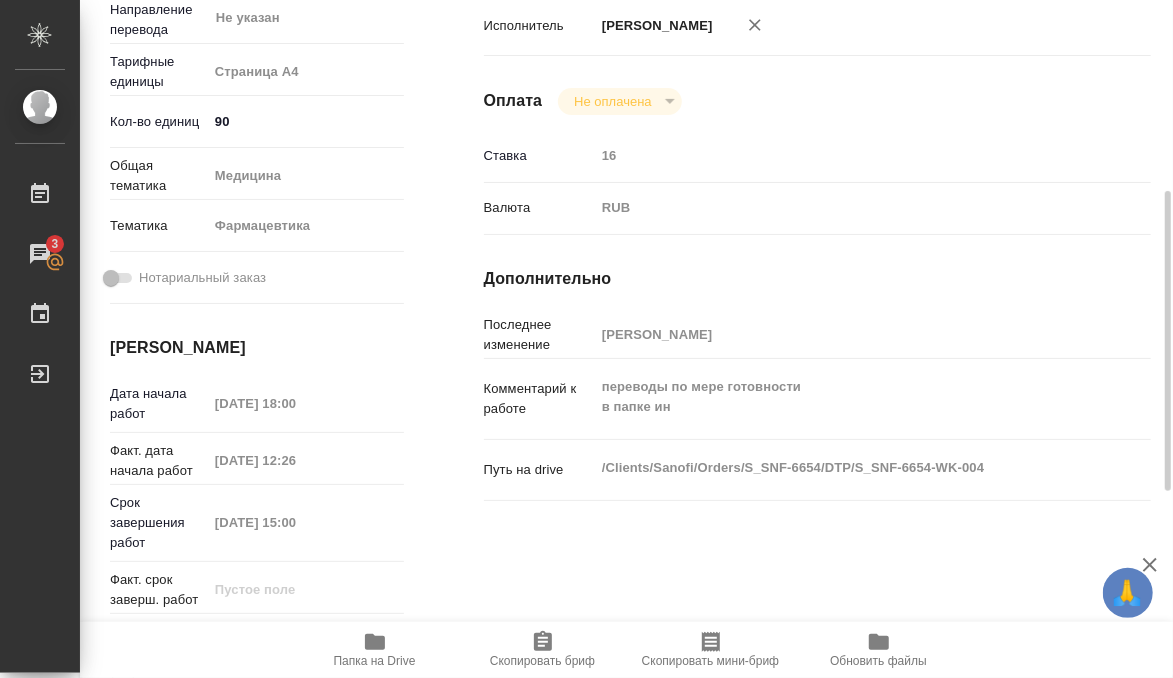 click 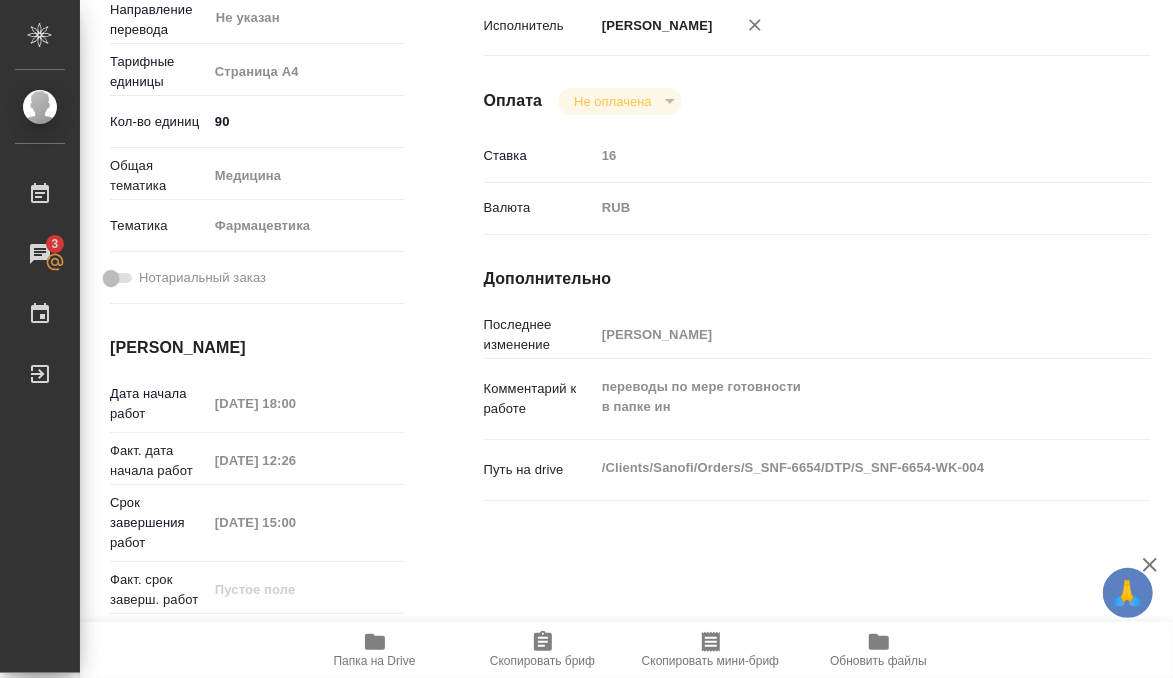 type on "x" 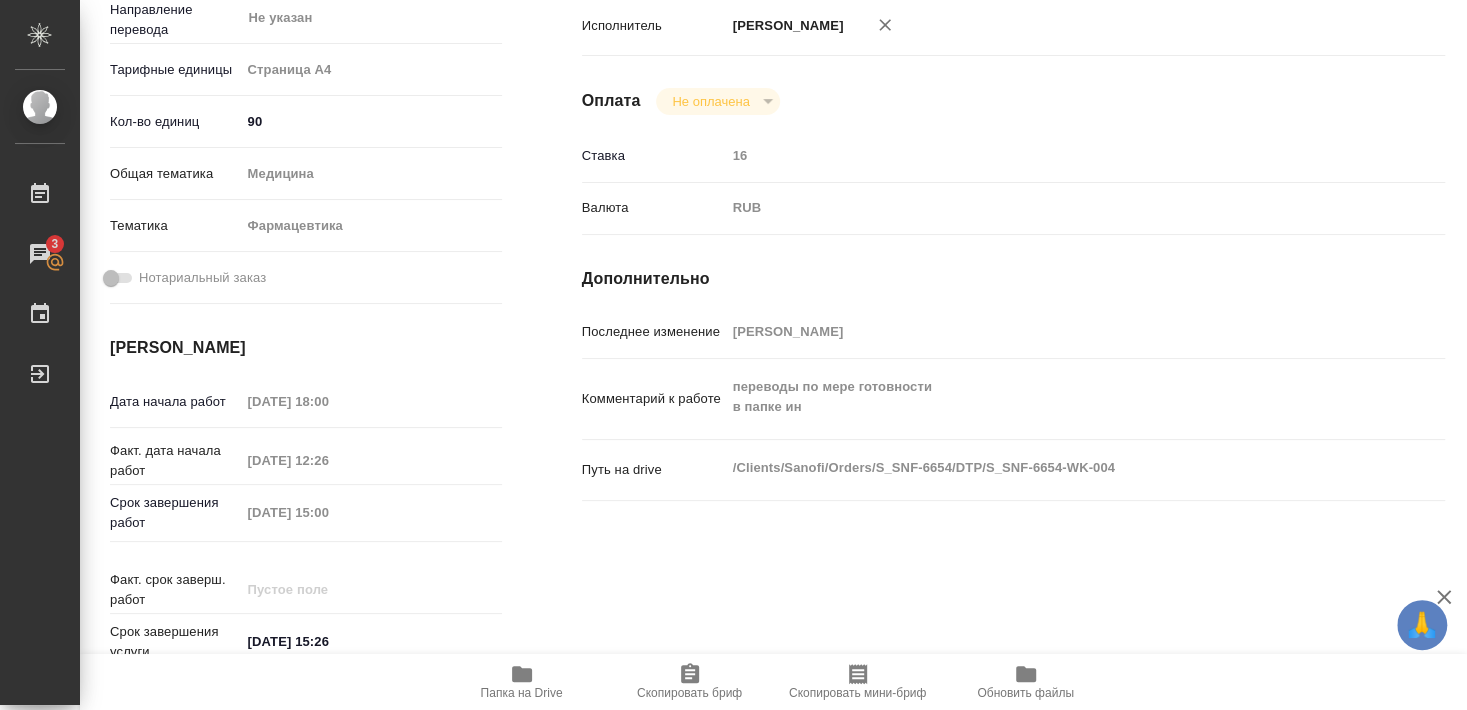type on "x" 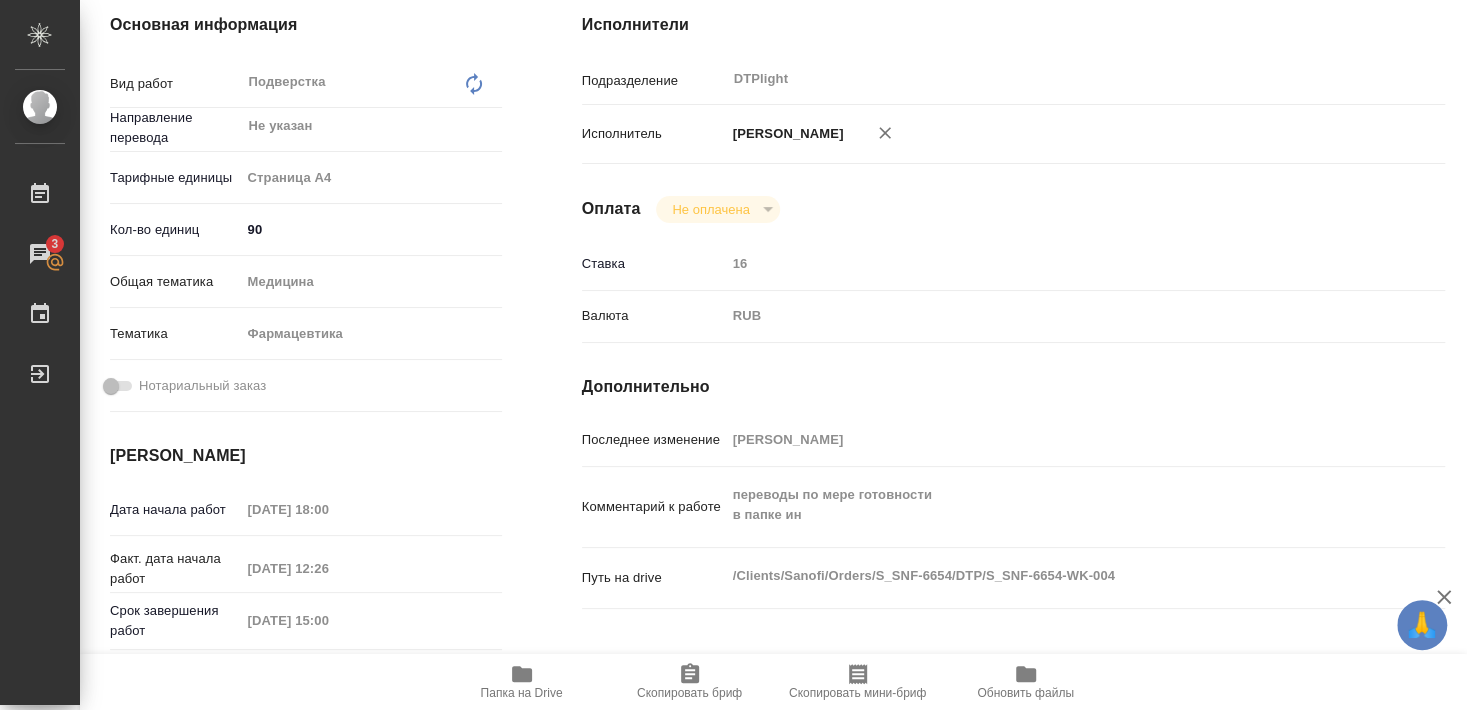 scroll, scrollTop: 0, scrollLeft: 0, axis: both 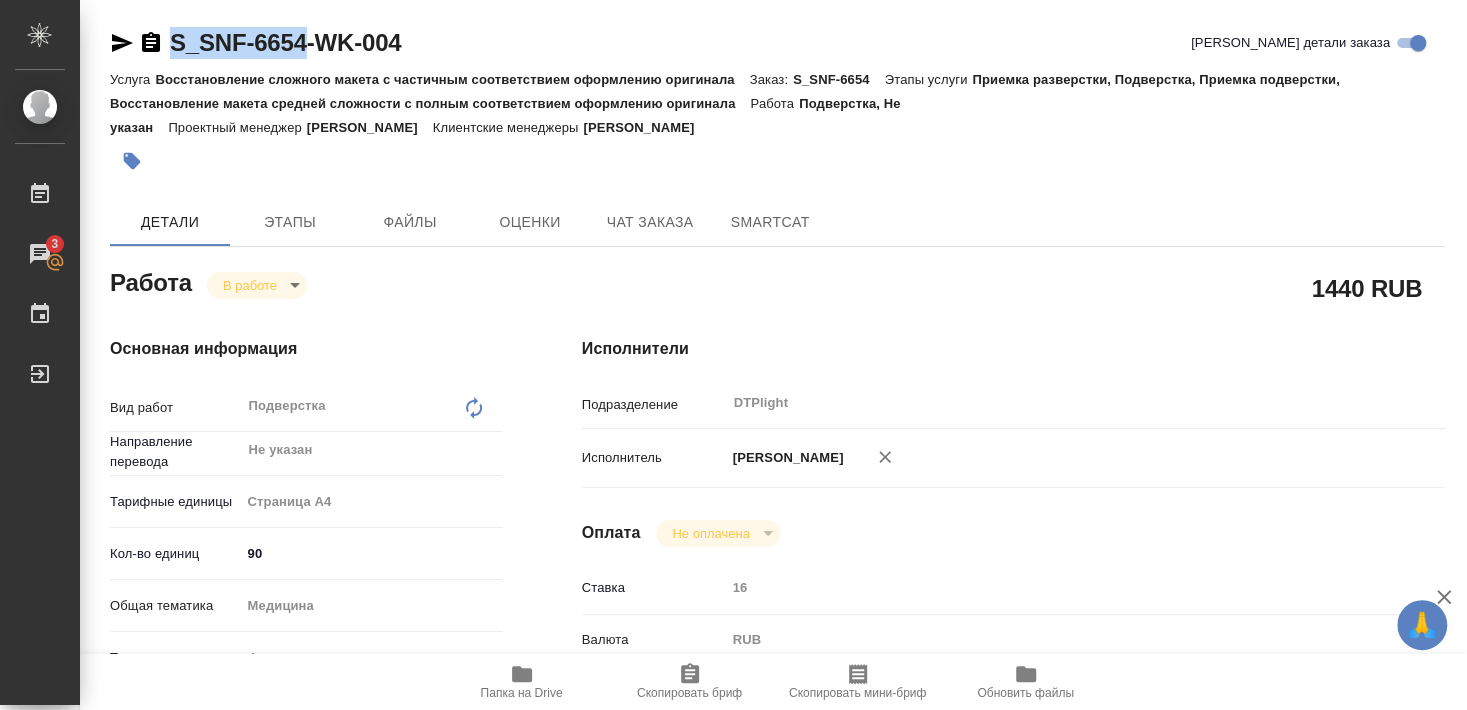 drag, startPoint x: 171, startPoint y: 63, endPoint x: 307, endPoint y: 61, distance: 136.01471 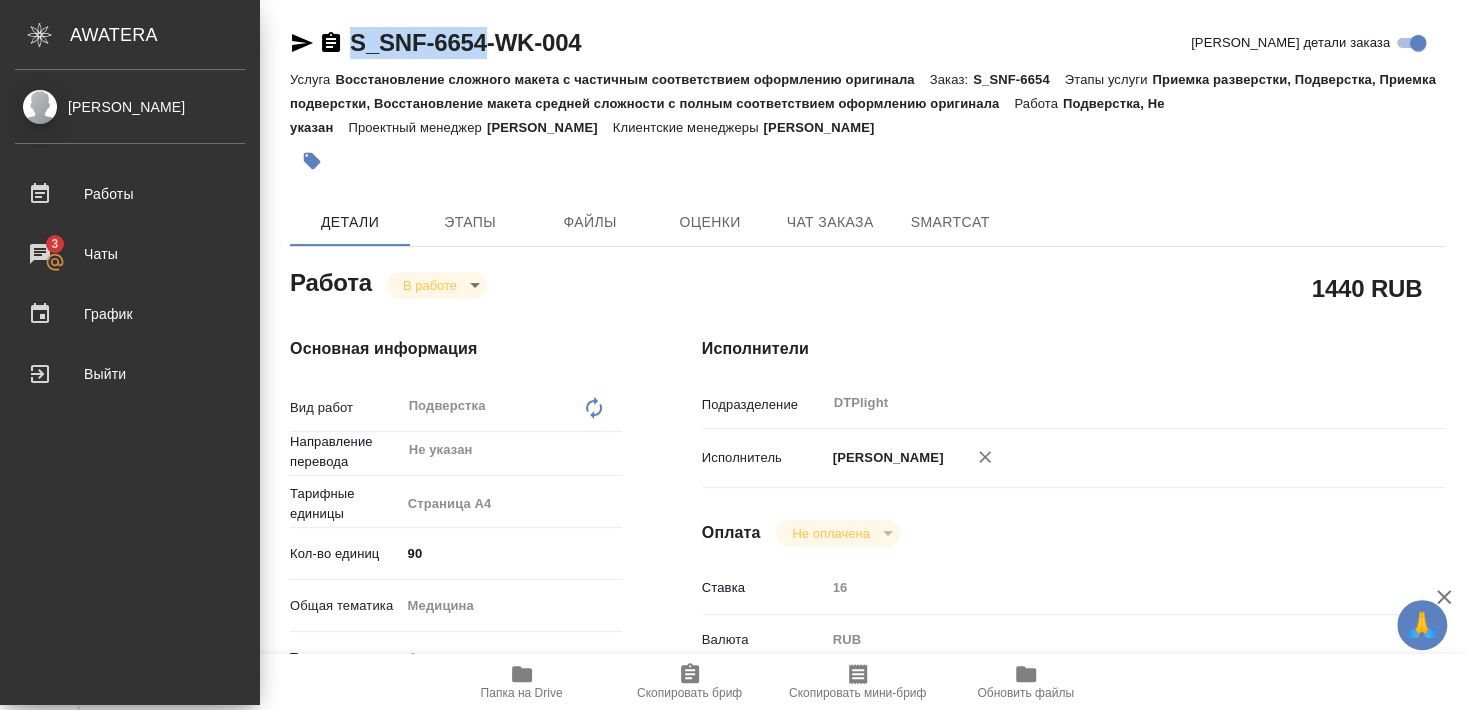 type on "x" 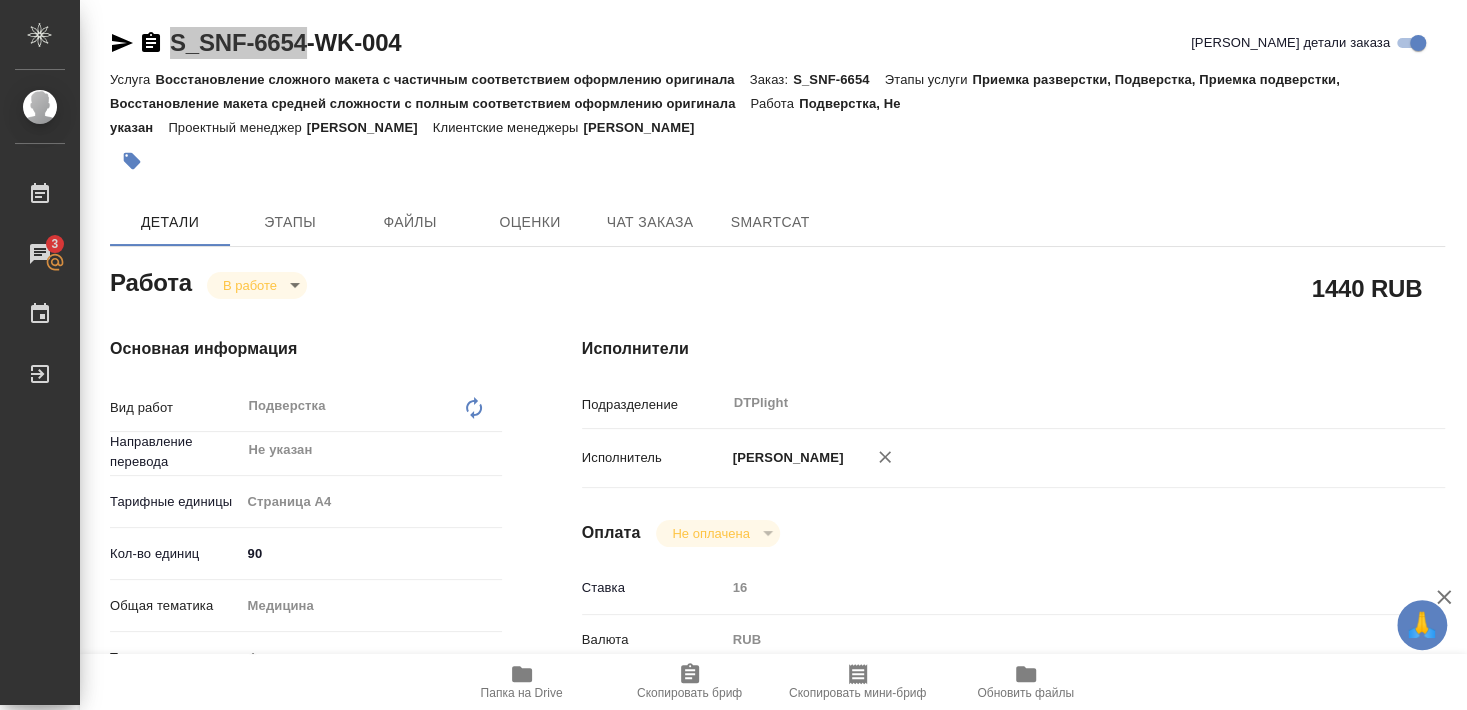 type on "x" 